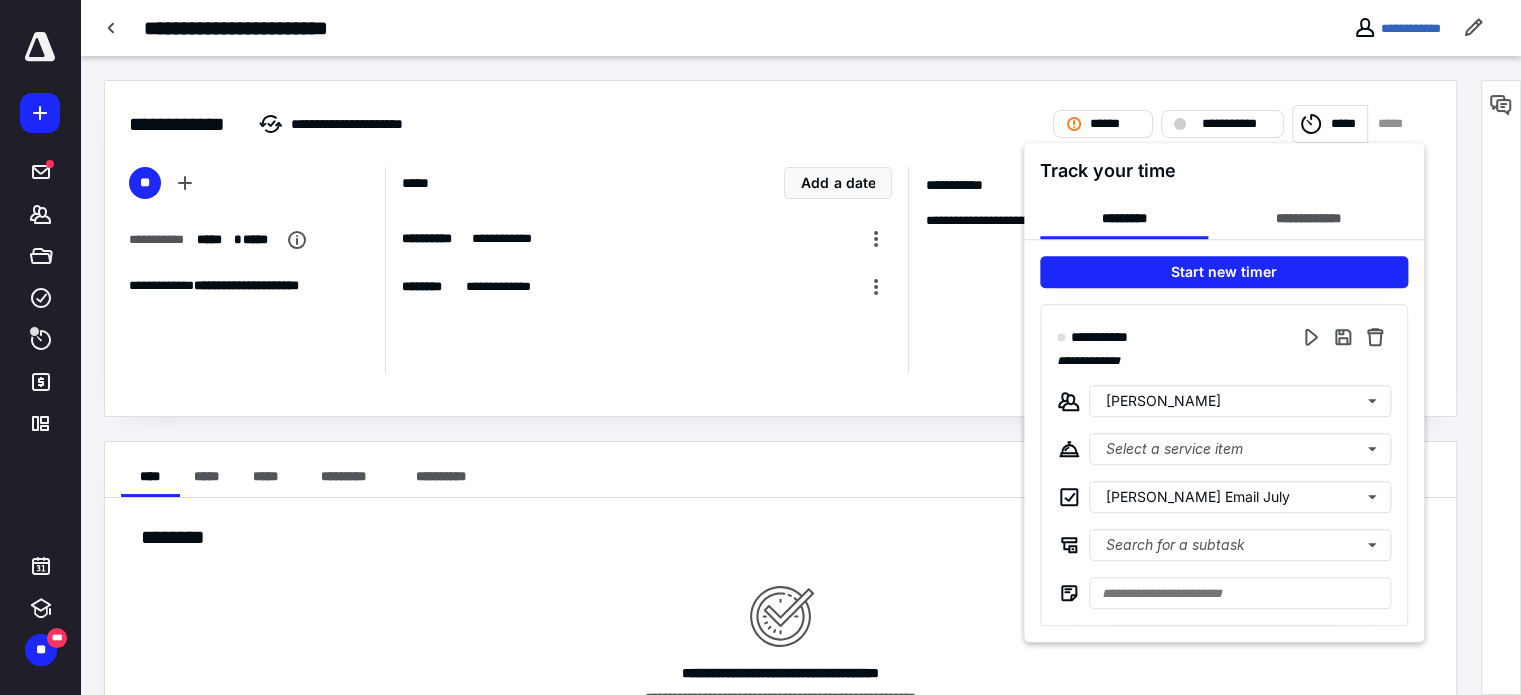 scroll, scrollTop: 0, scrollLeft: 0, axis: both 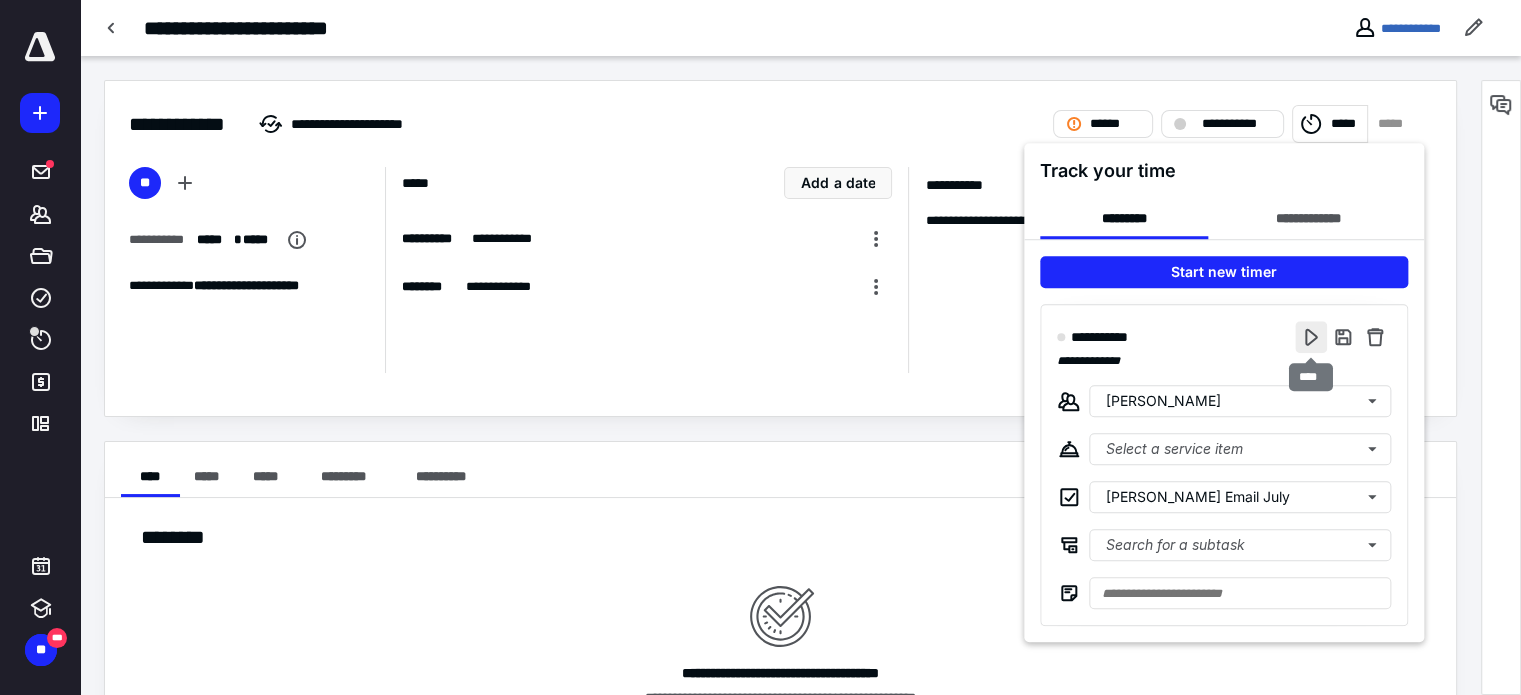 click at bounding box center (1311, 337) 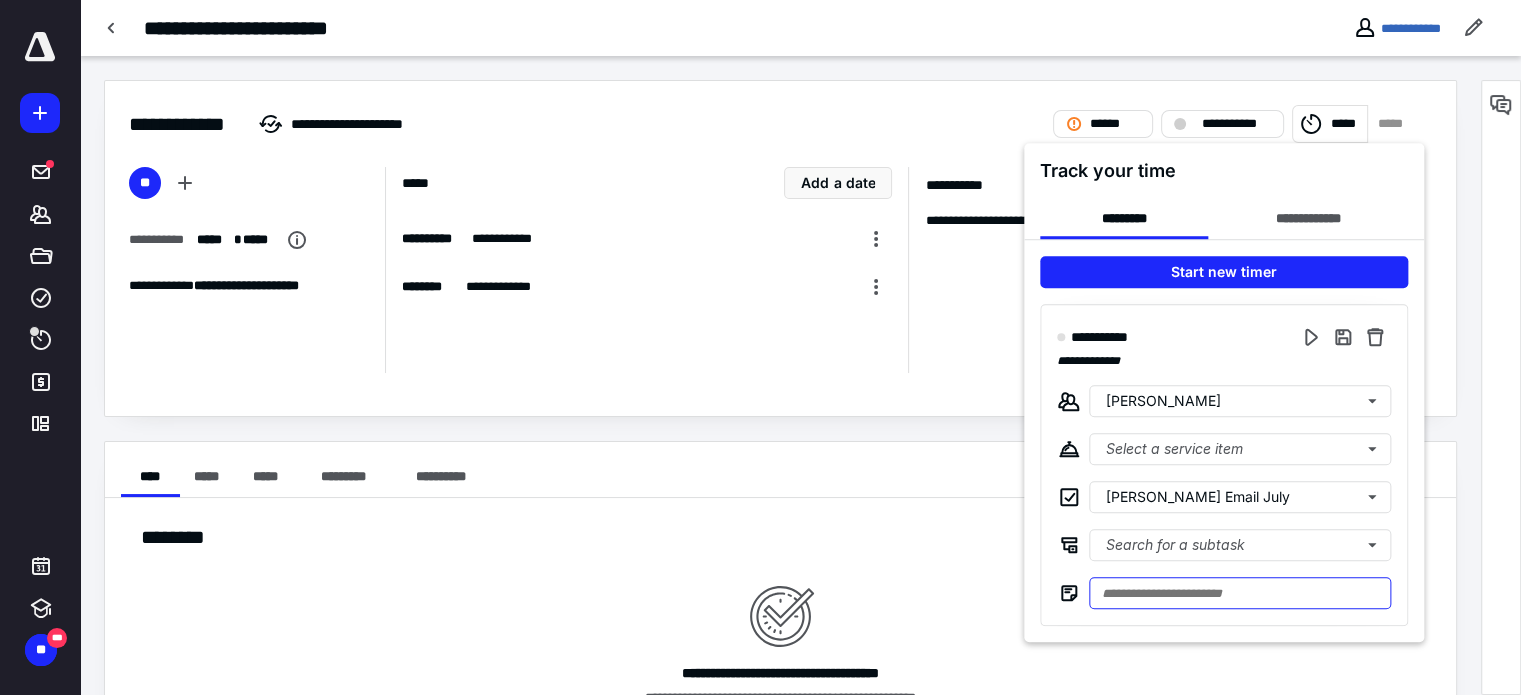 click at bounding box center (1240, 593) 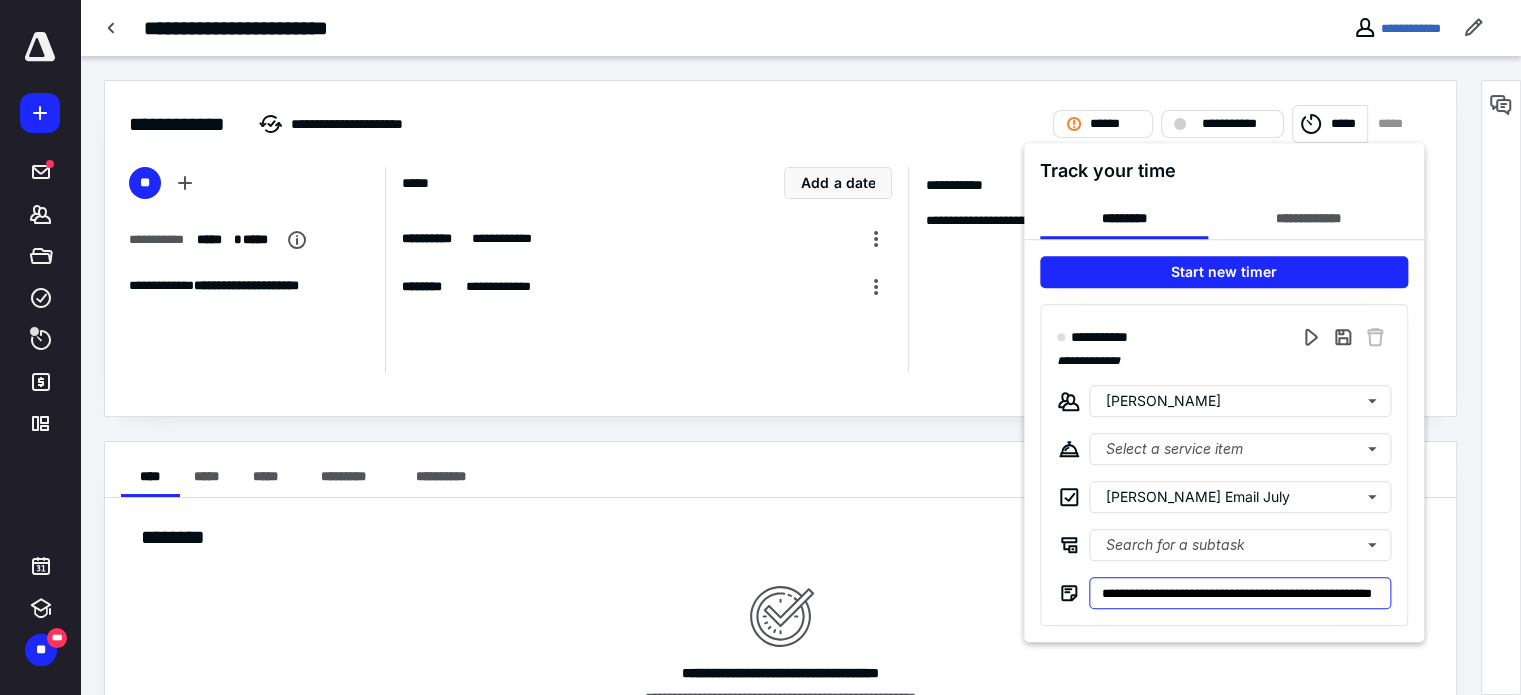 scroll, scrollTop: 0, scrollLeft: 80, axis: horizontal 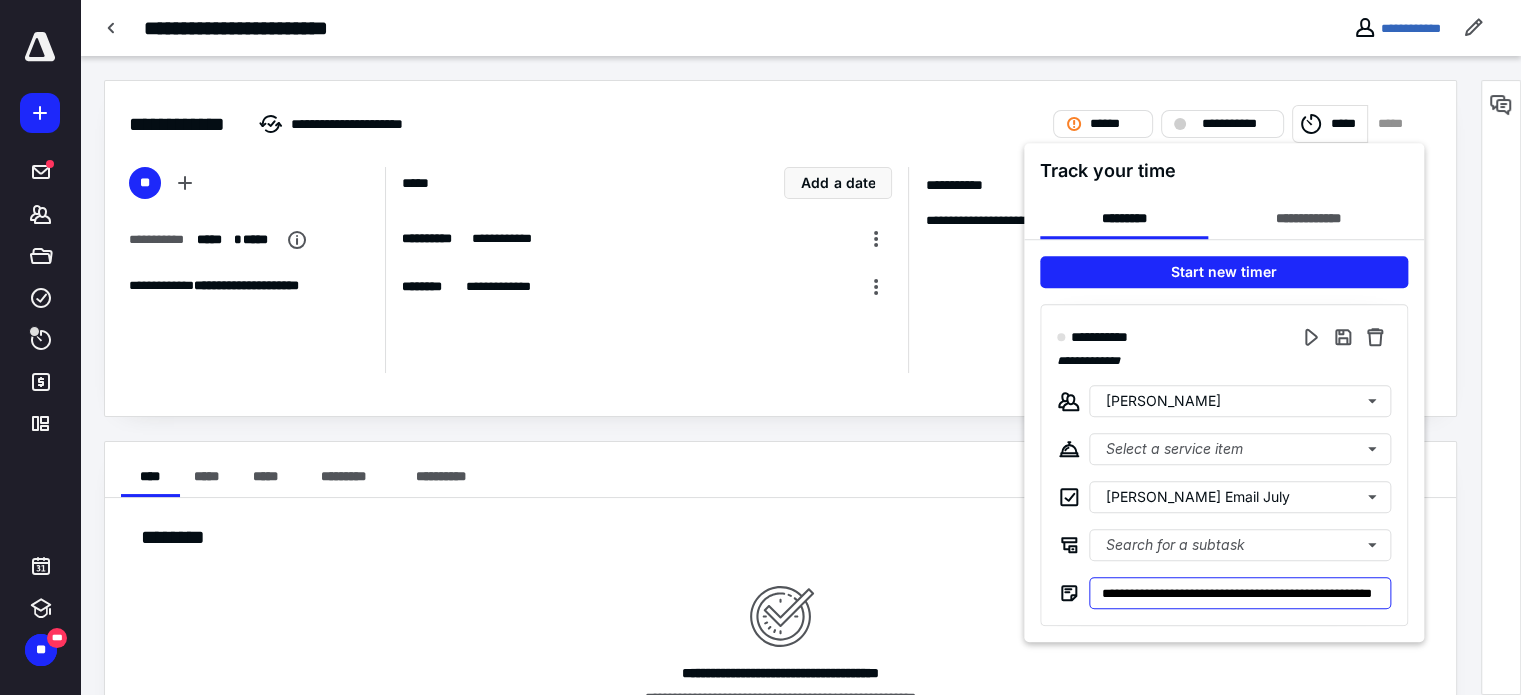 type on "**********" 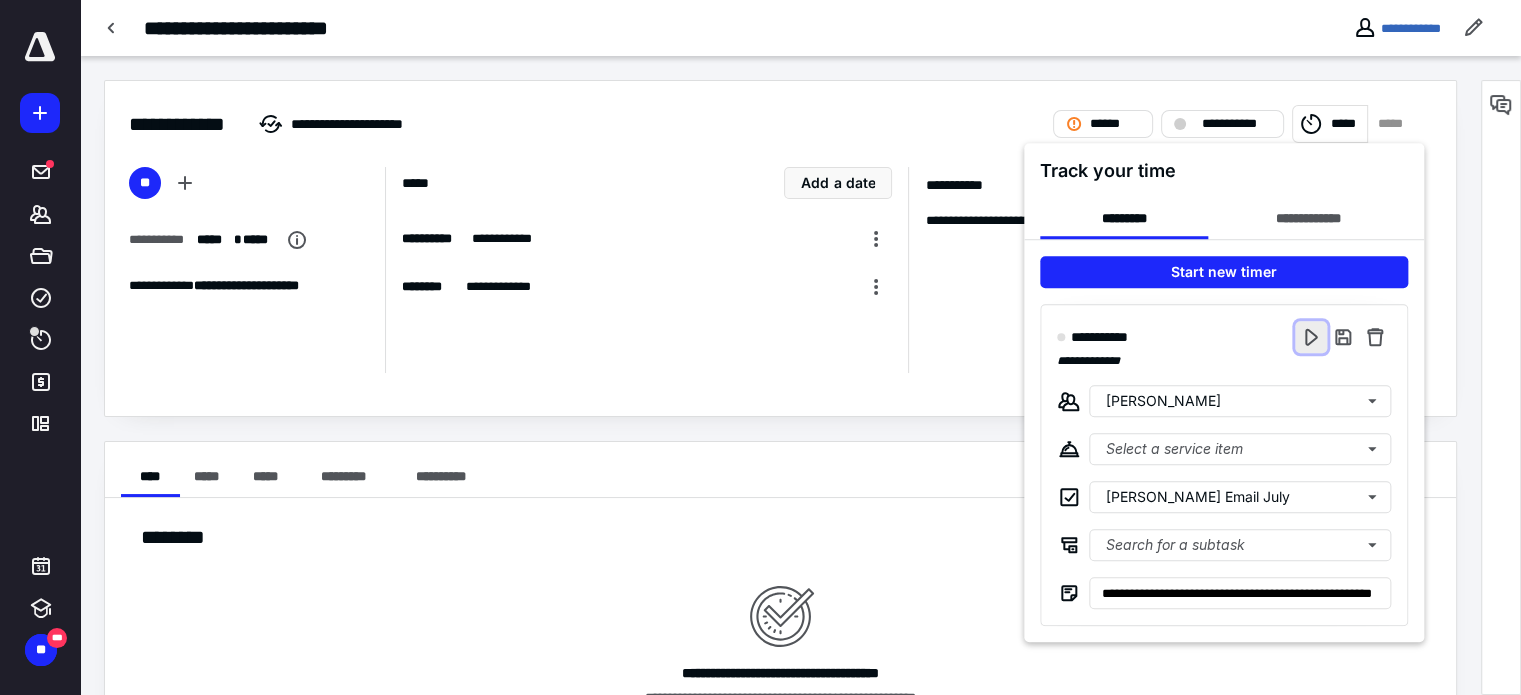 click at bounding box center (1311, 337) 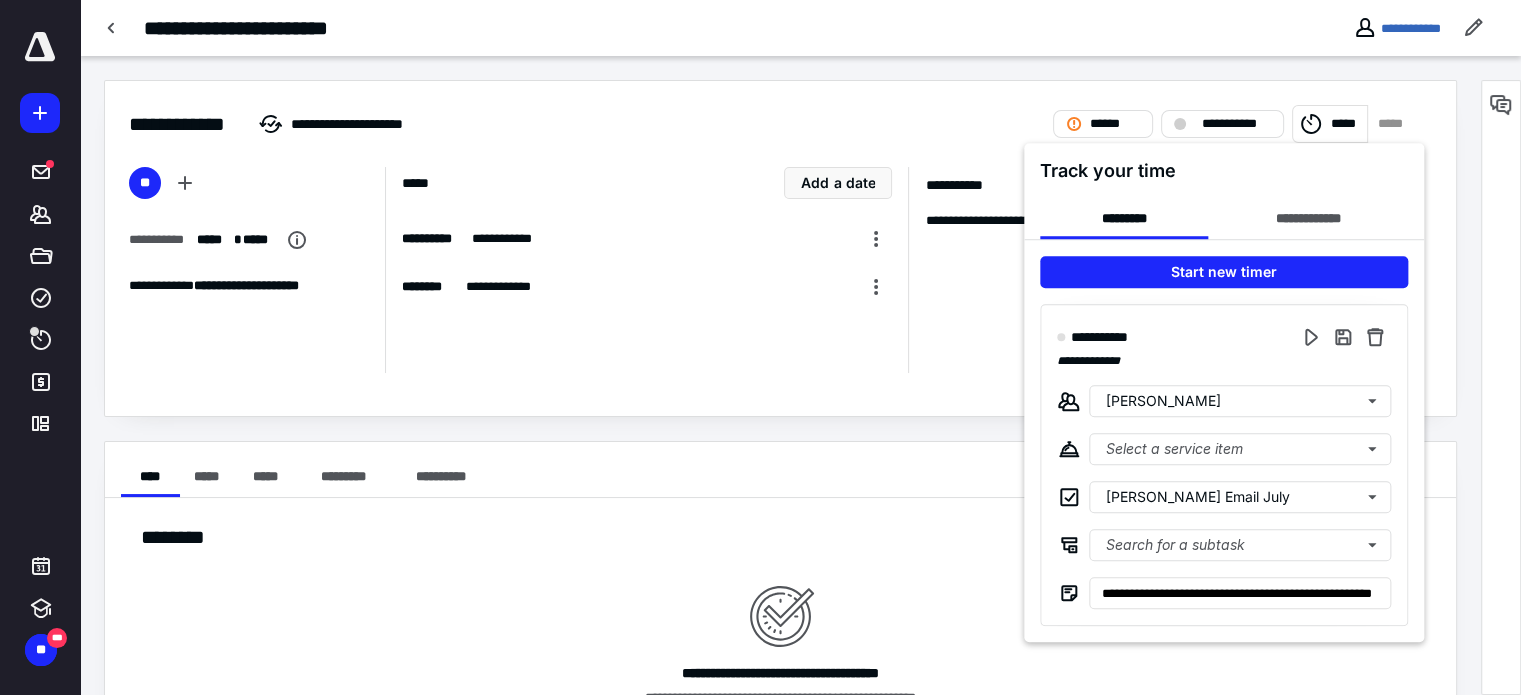 click at bounding box center (760, 347) 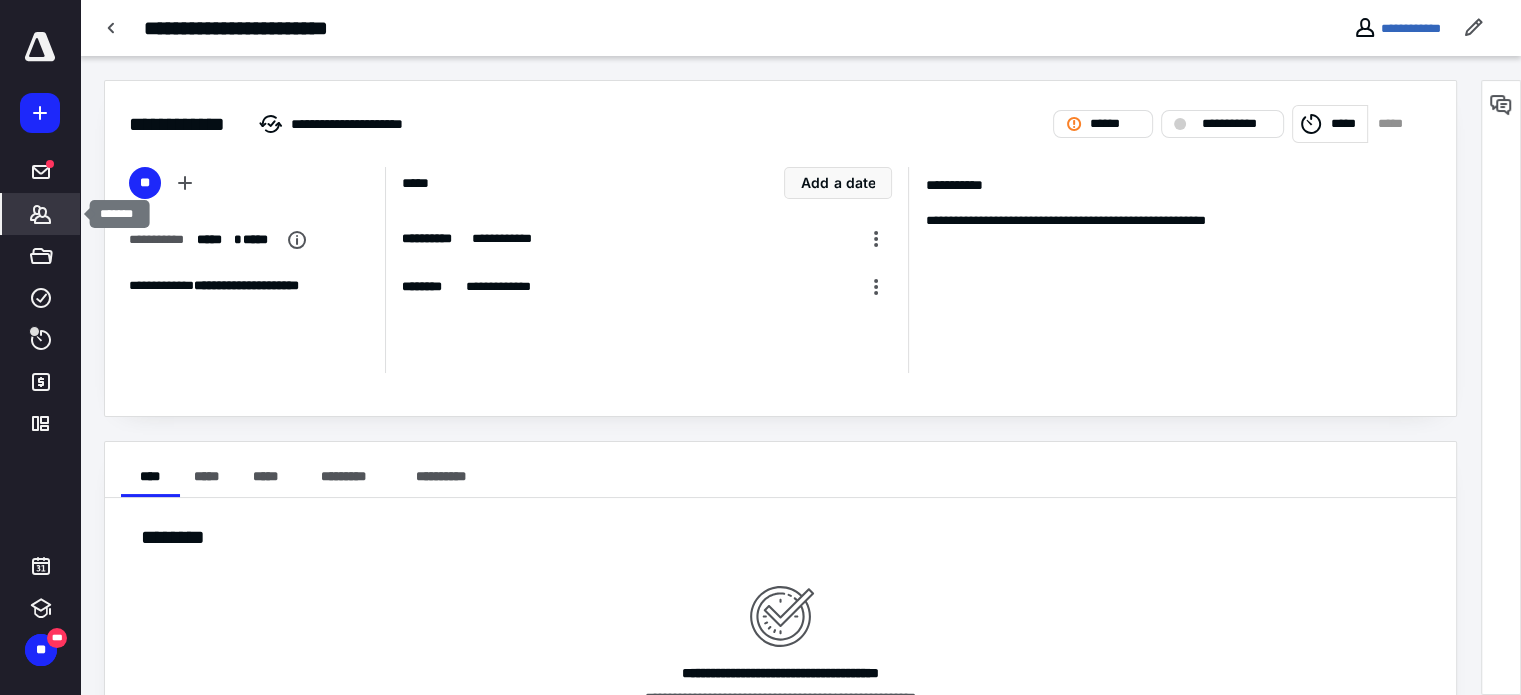 click 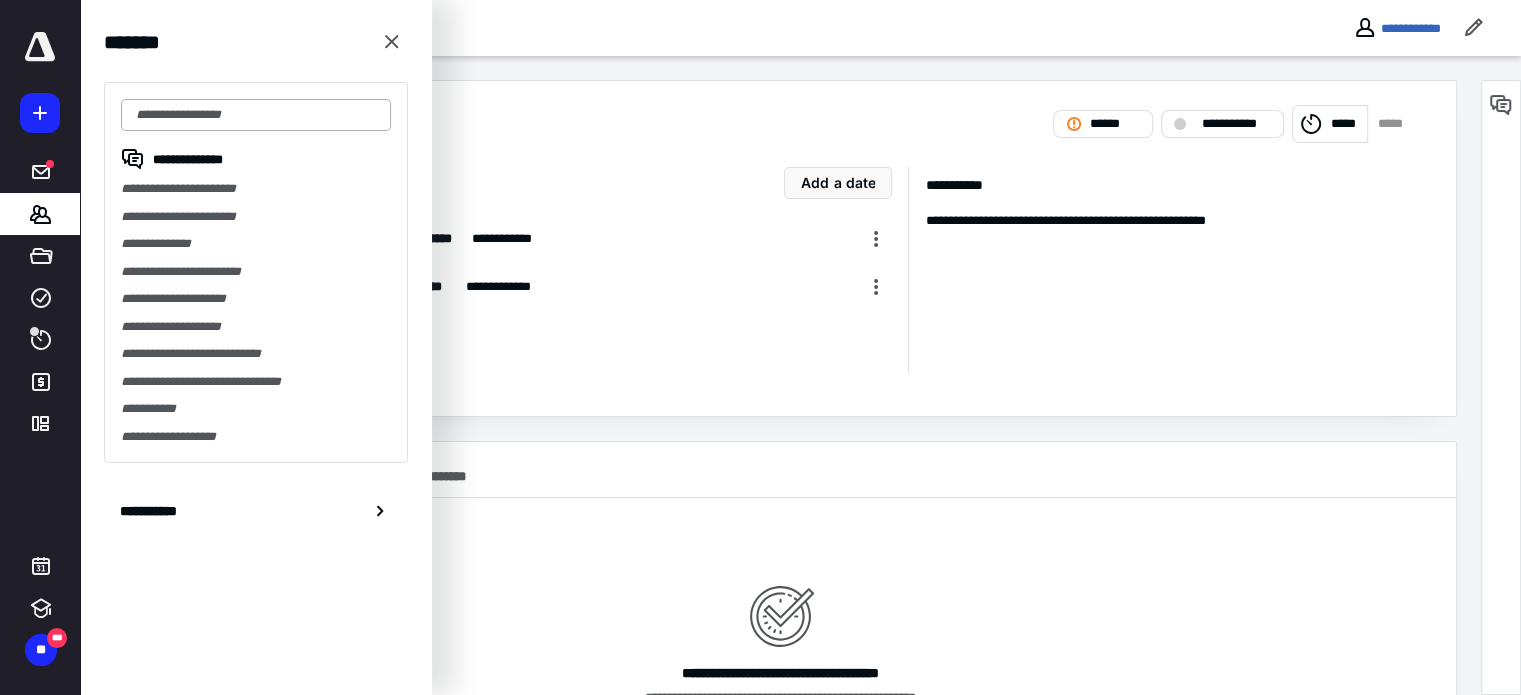 click at bounding box center (256, 115) 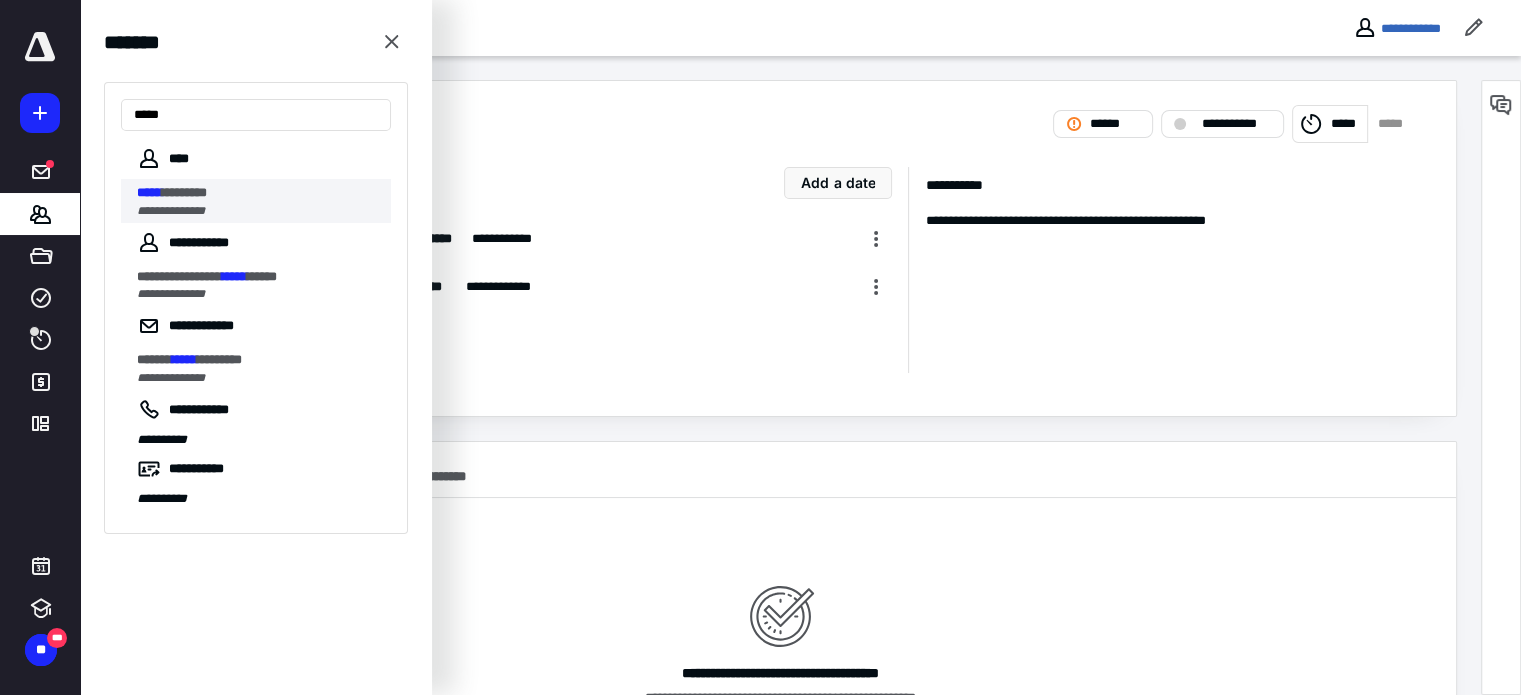 type on "*****" 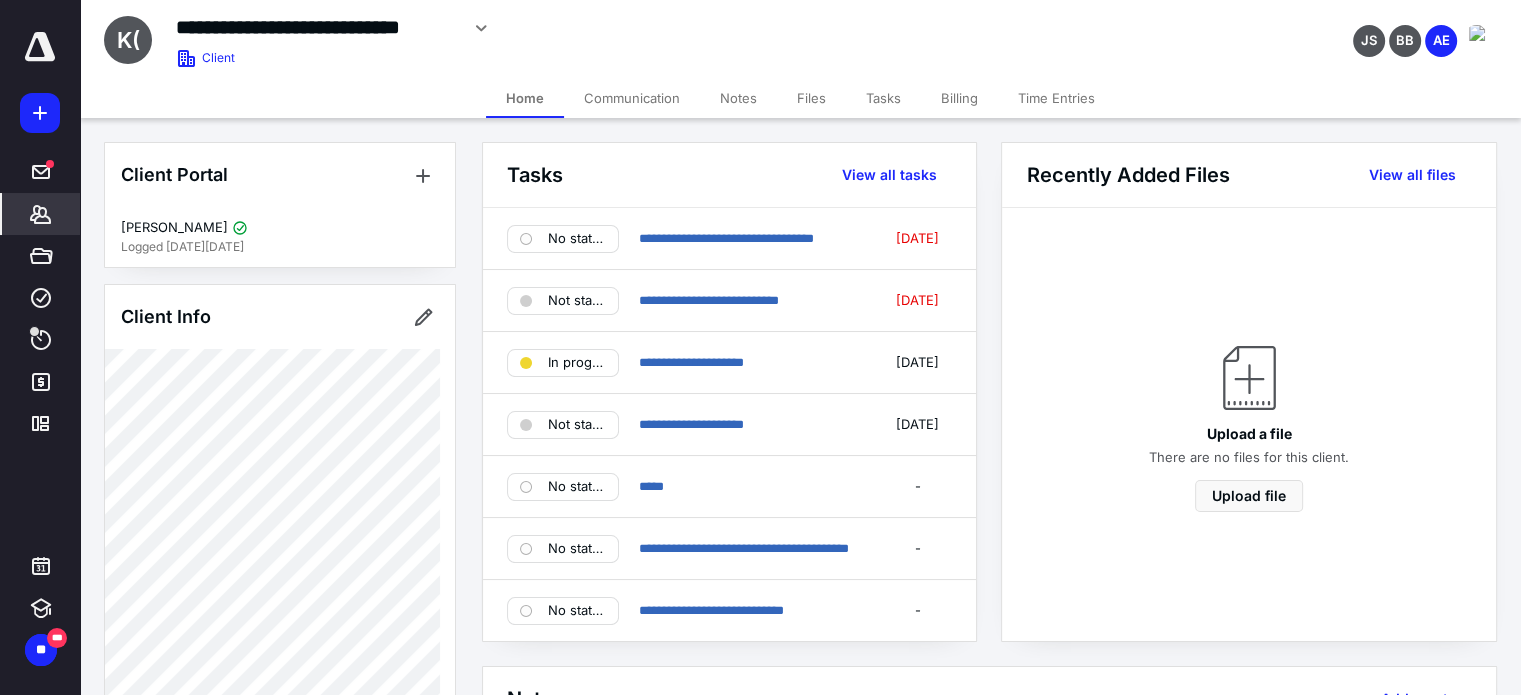 click on "Tasks" at bounding box center (883, 98) 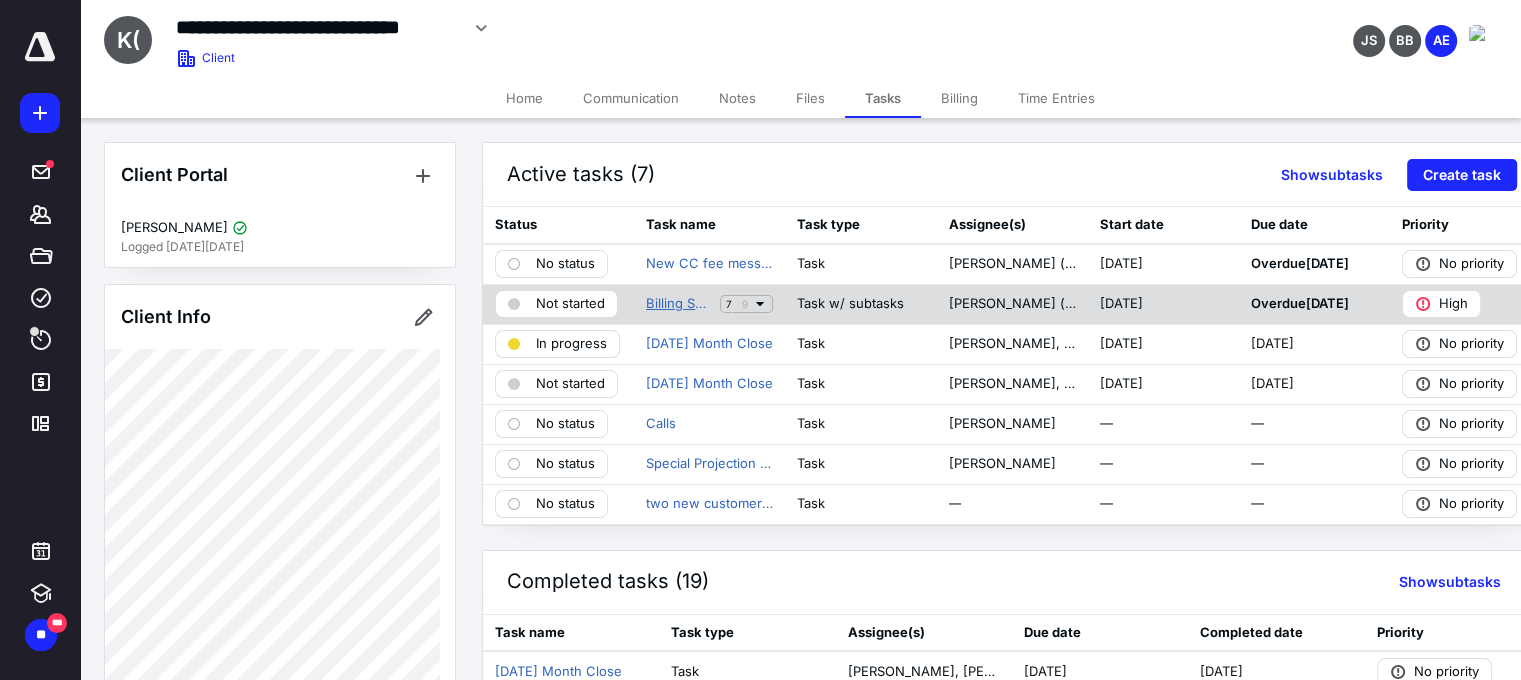 click on "Billing Service [DATE]" at bounding box center (679, 304) 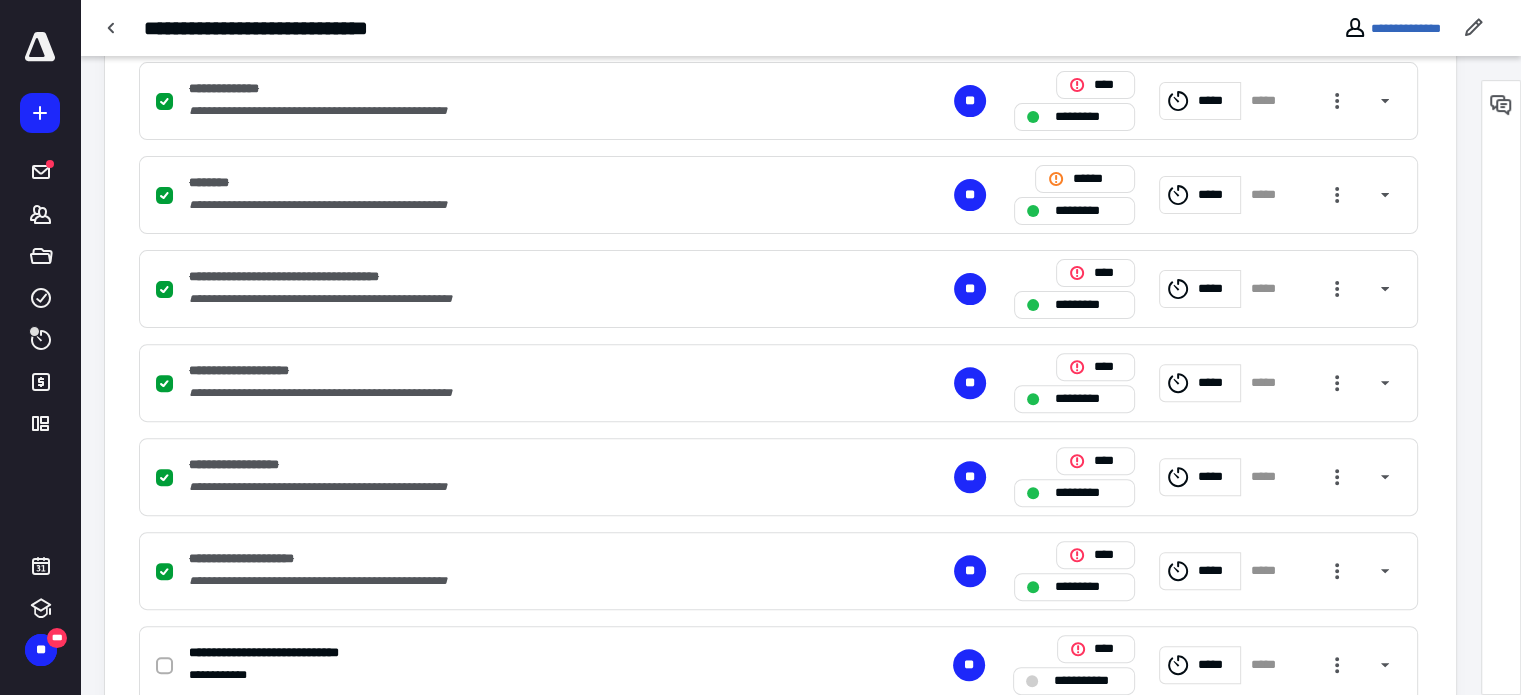 scroll, scrollTop: 761, scrollLeft: 0, axis: vertical 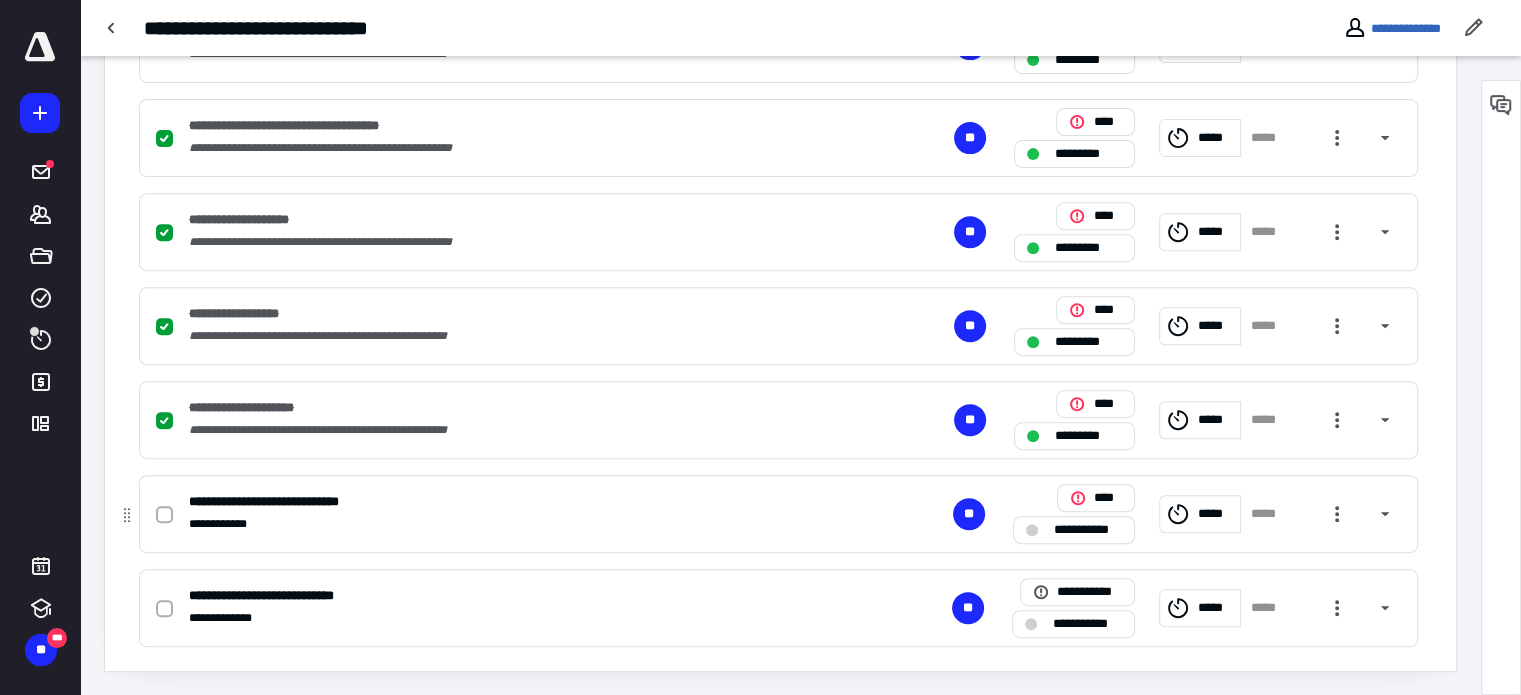 click on "*****" at bounding box center [1268, 514] 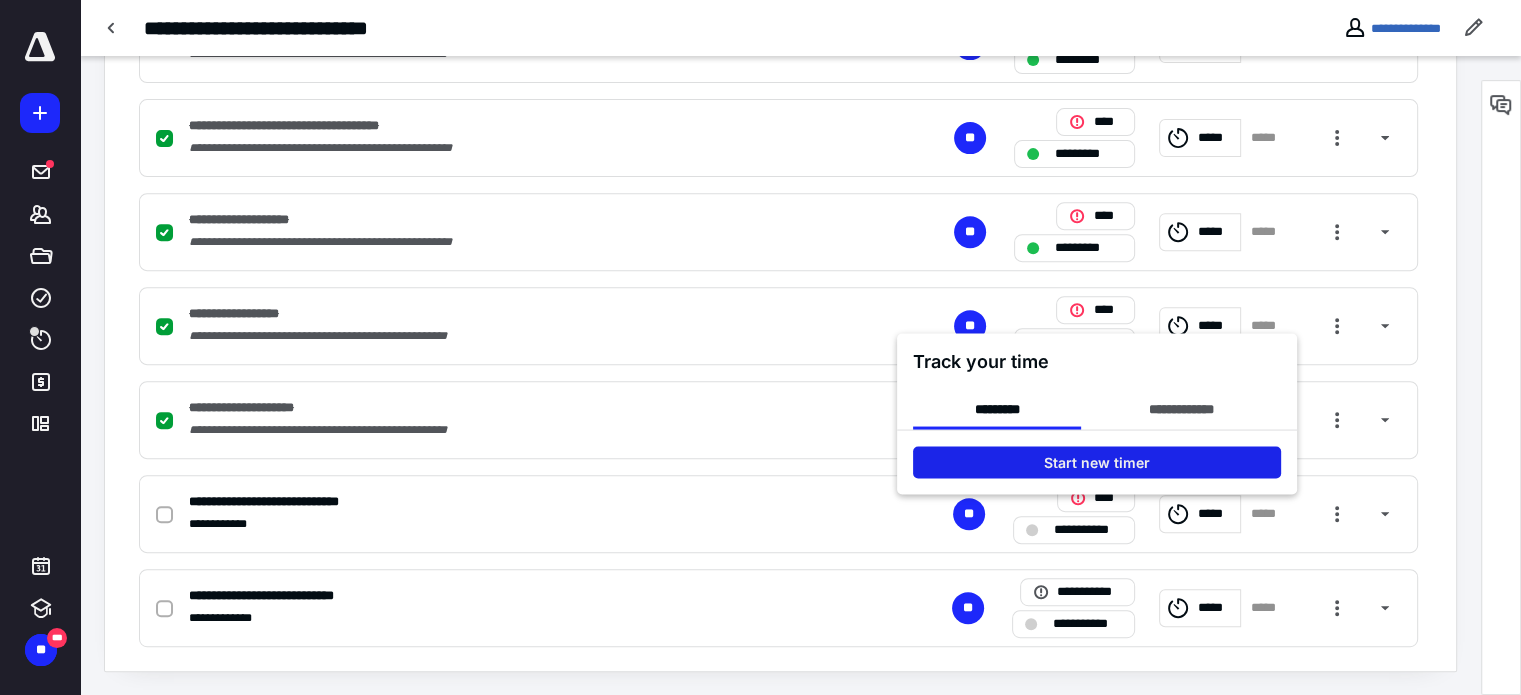 click on "Start new timer" at bounding box center [1097, 462] 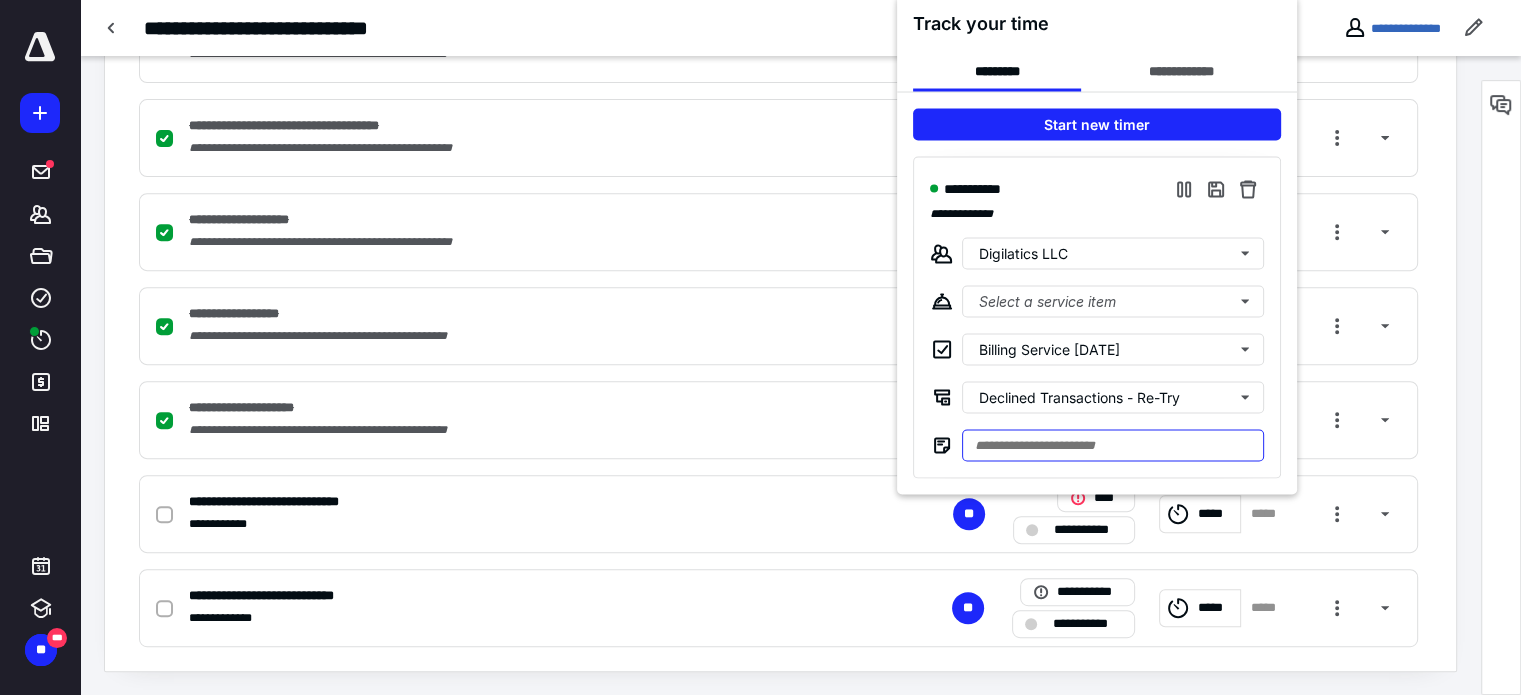 click at bounding box center (1113, 445) 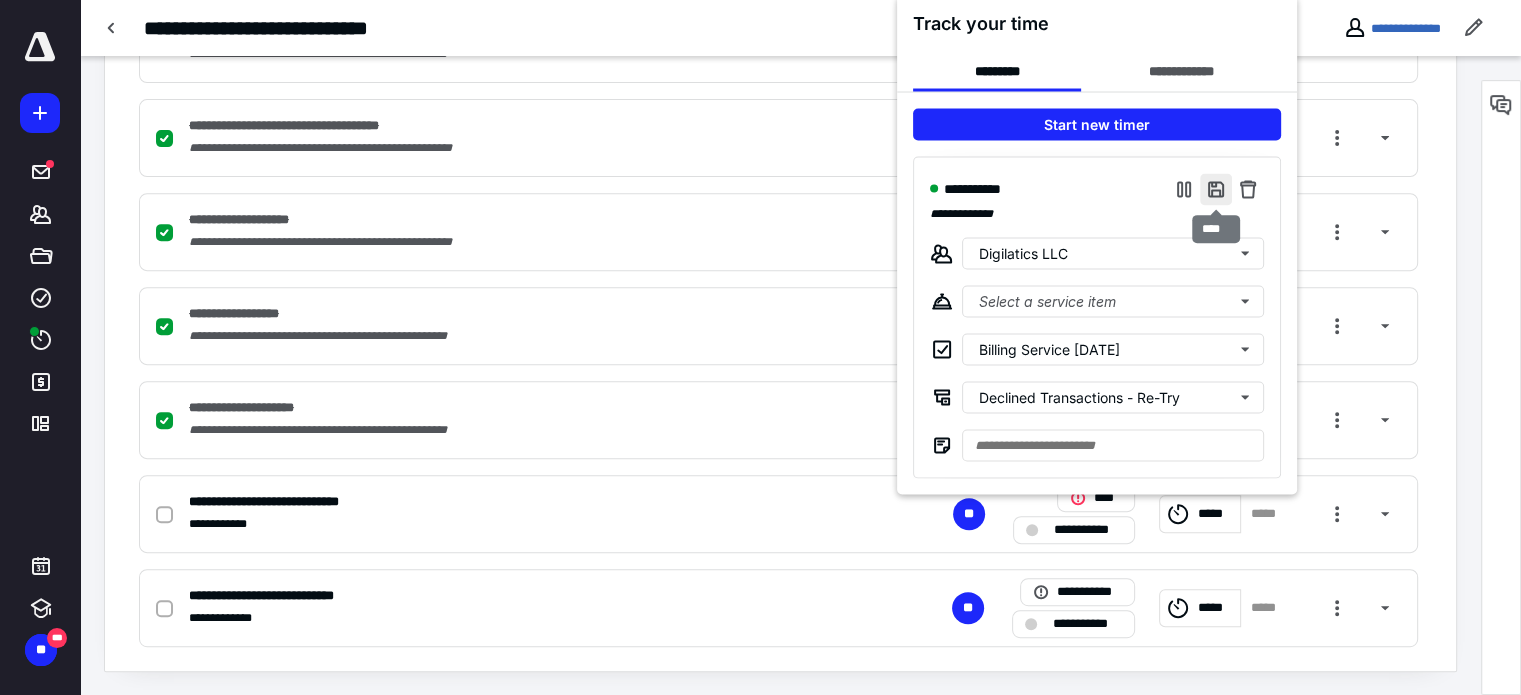 click at bounding box center [1216, 189] 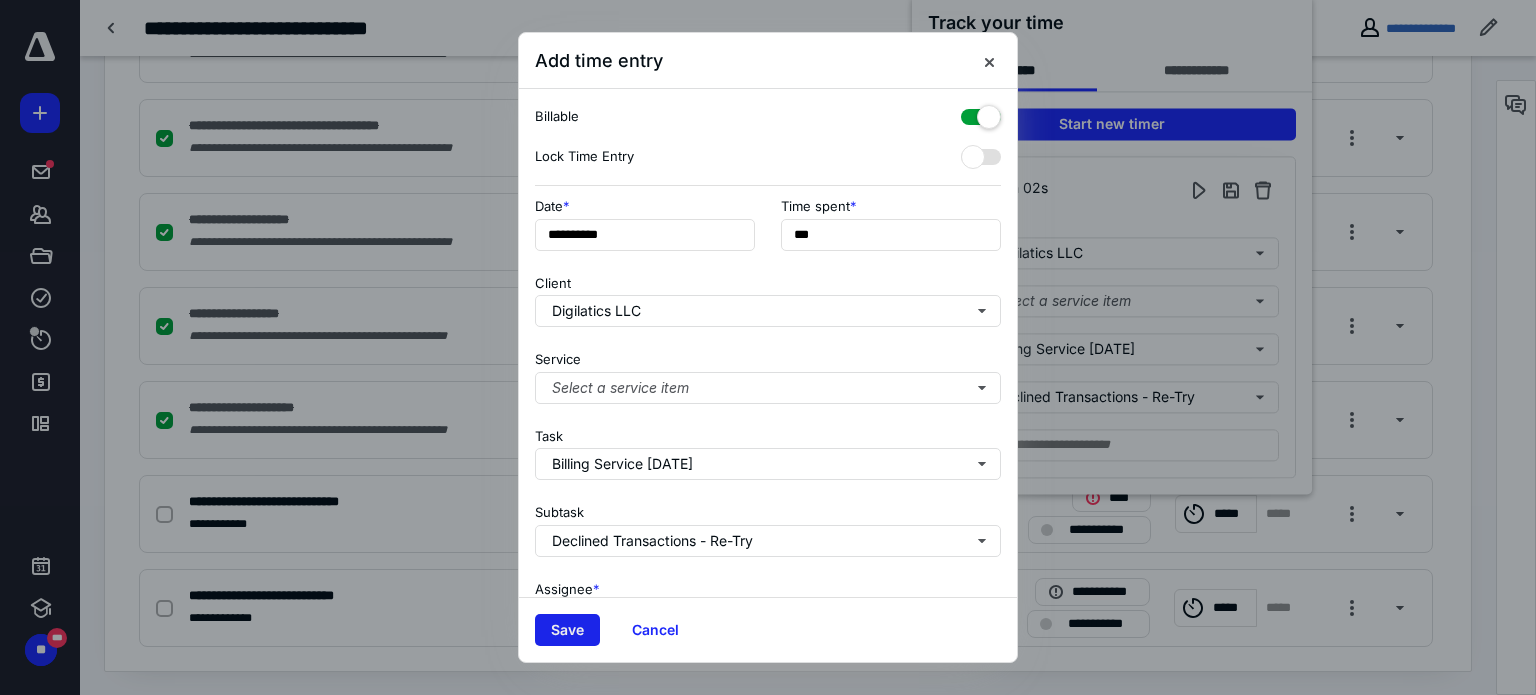 drag, startPoint x: 562, startPoint y: 639, endPoint x: 564, endPoint y: 627, distance: 12.165525 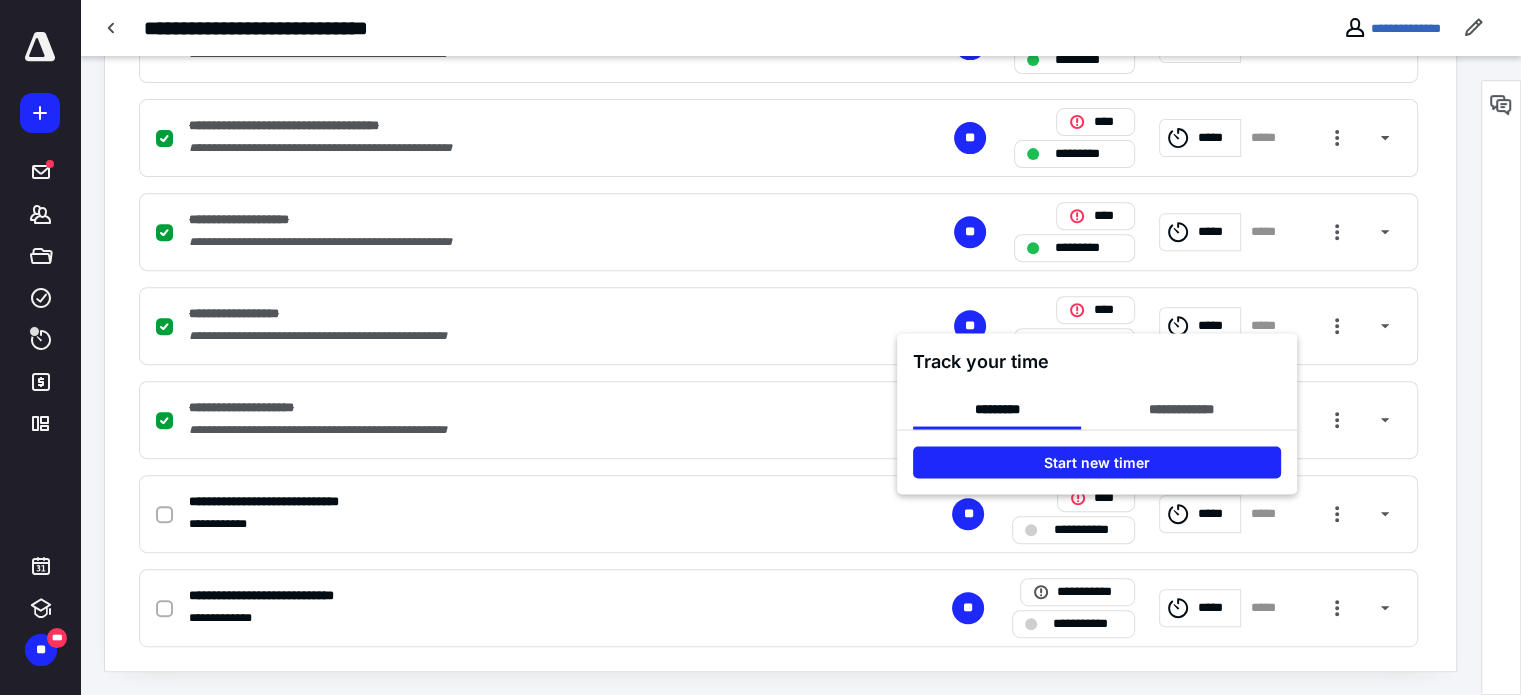 click at bounding box center (760, 347) 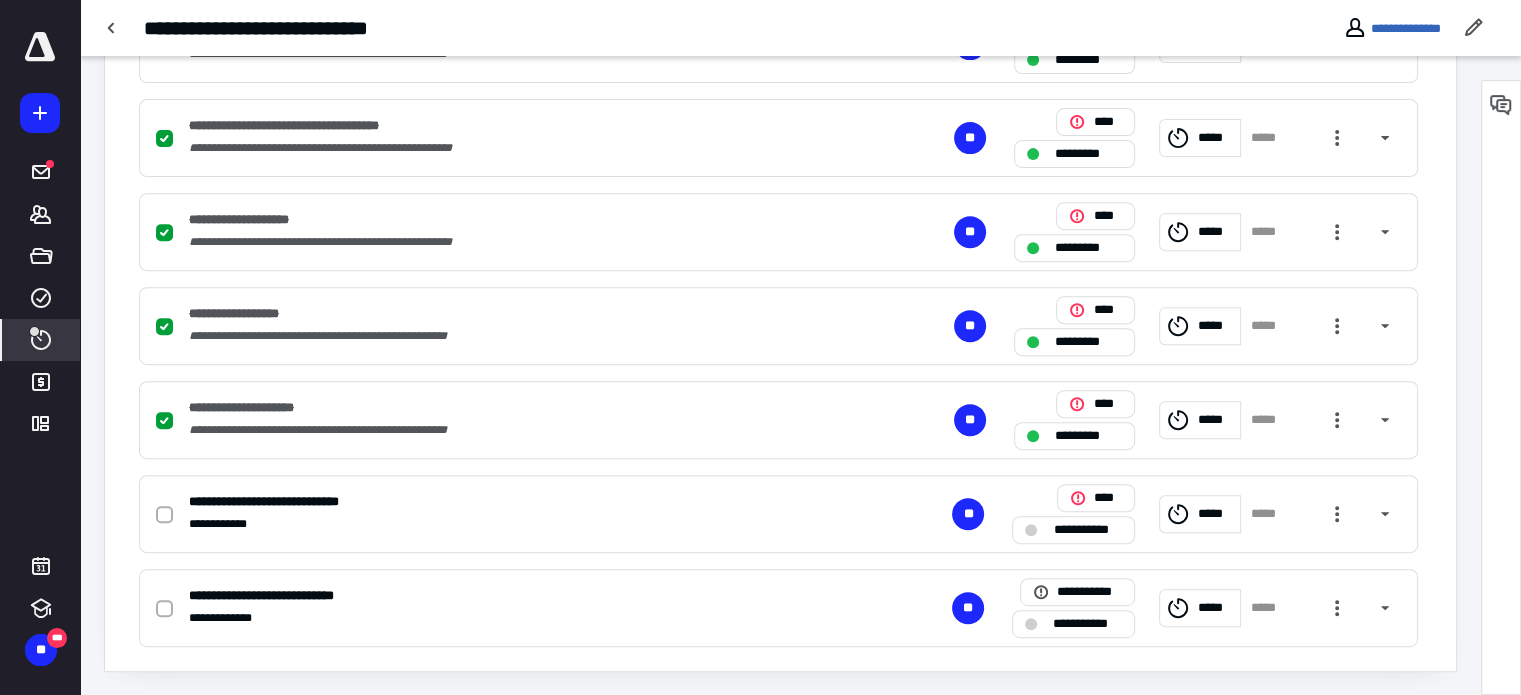 click at bounding box center [34, 331] 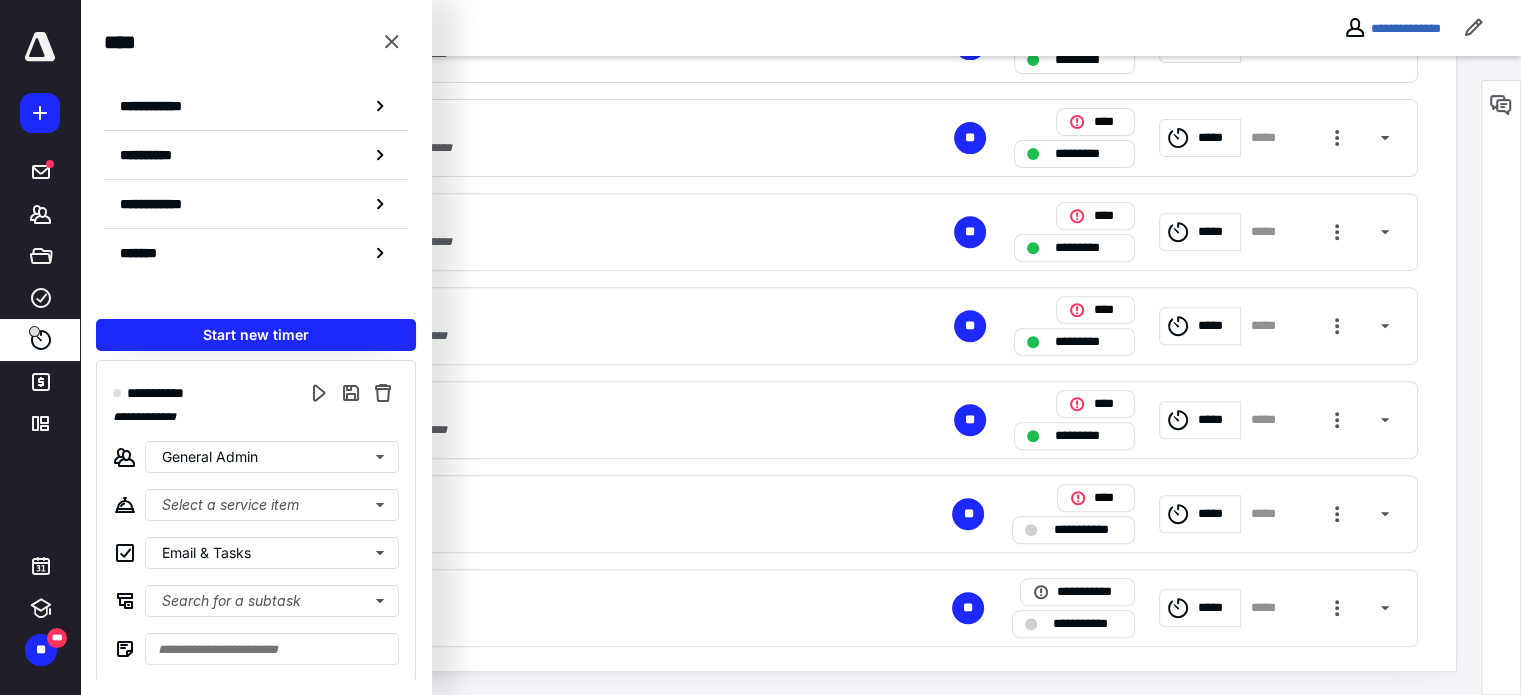 scroll, scrollTop: 346, scrollLeft: 0, axis: vertical 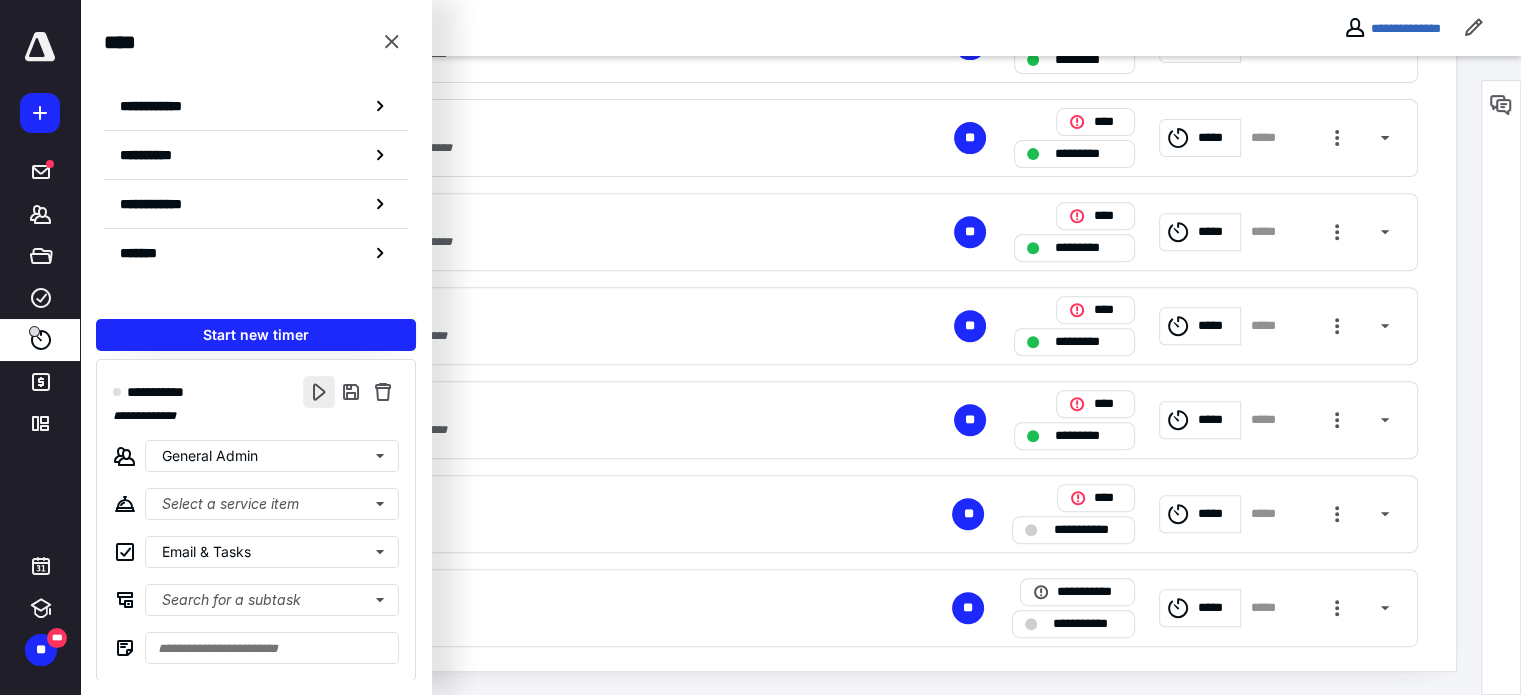 click at bounding box center [319, 392] 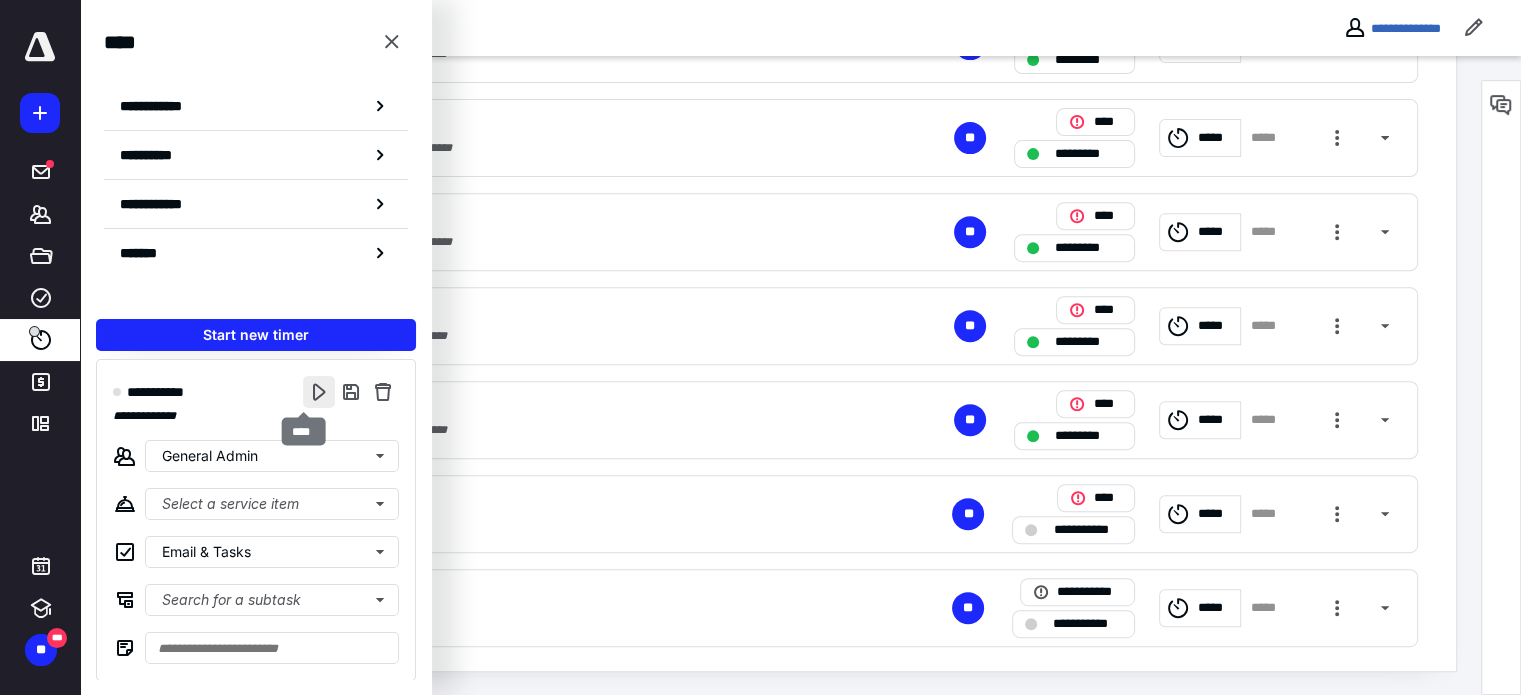 scroll, scrollTop: 8, scrollLeft: 0, axis: vertical 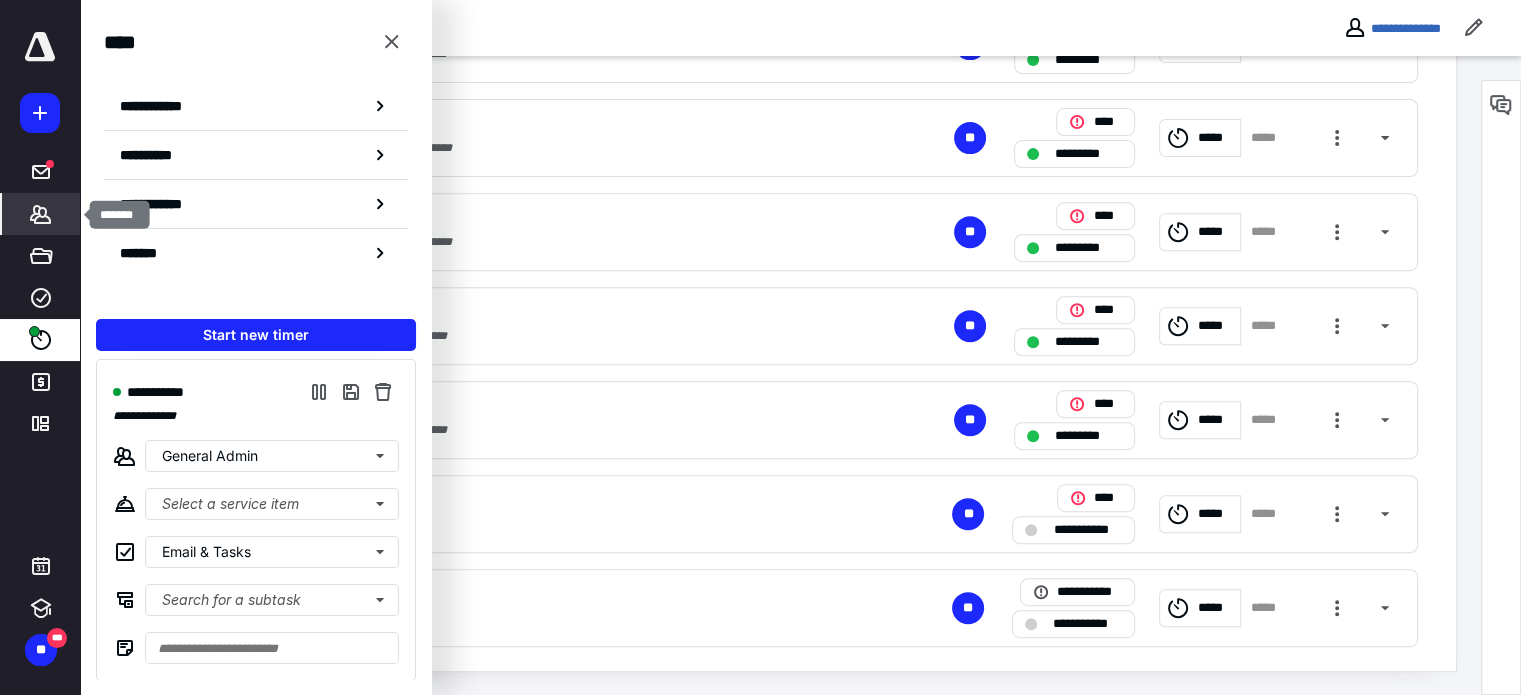 click 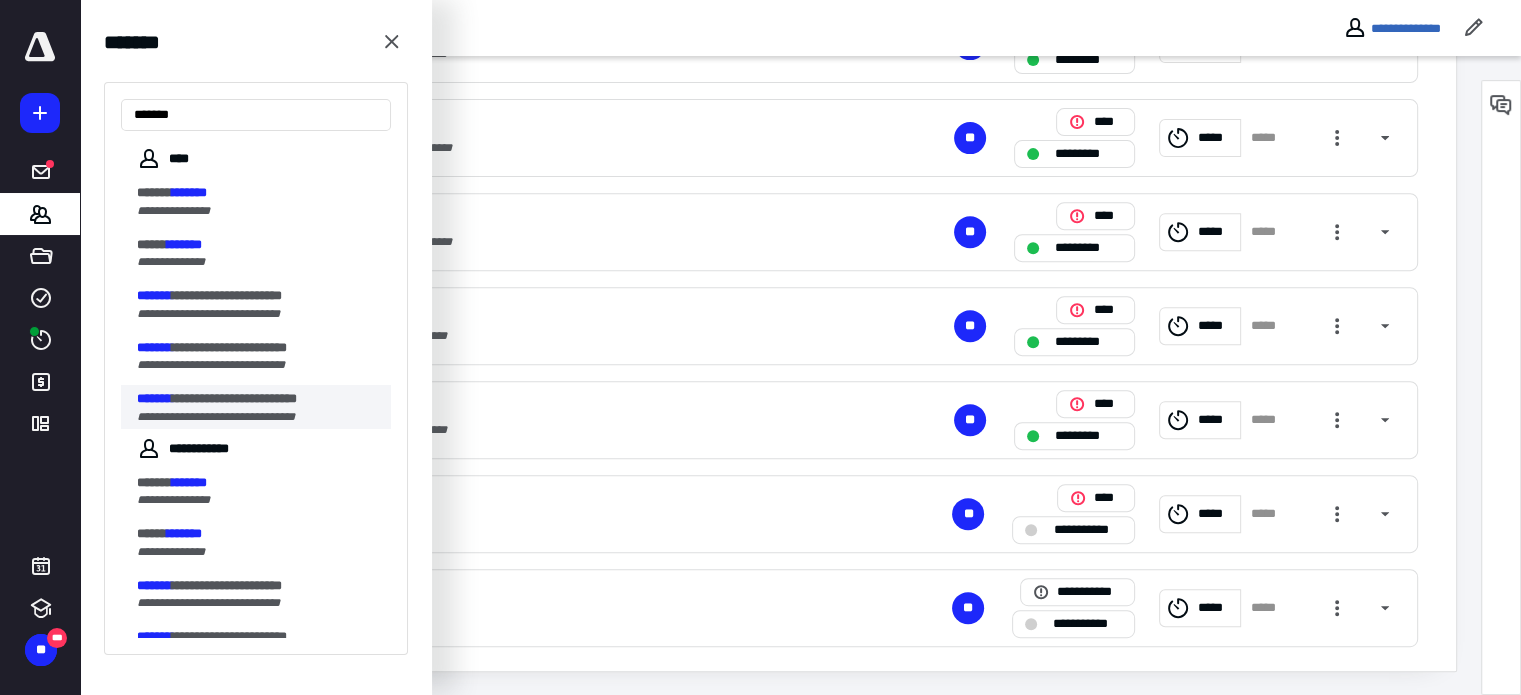 type on "*******" 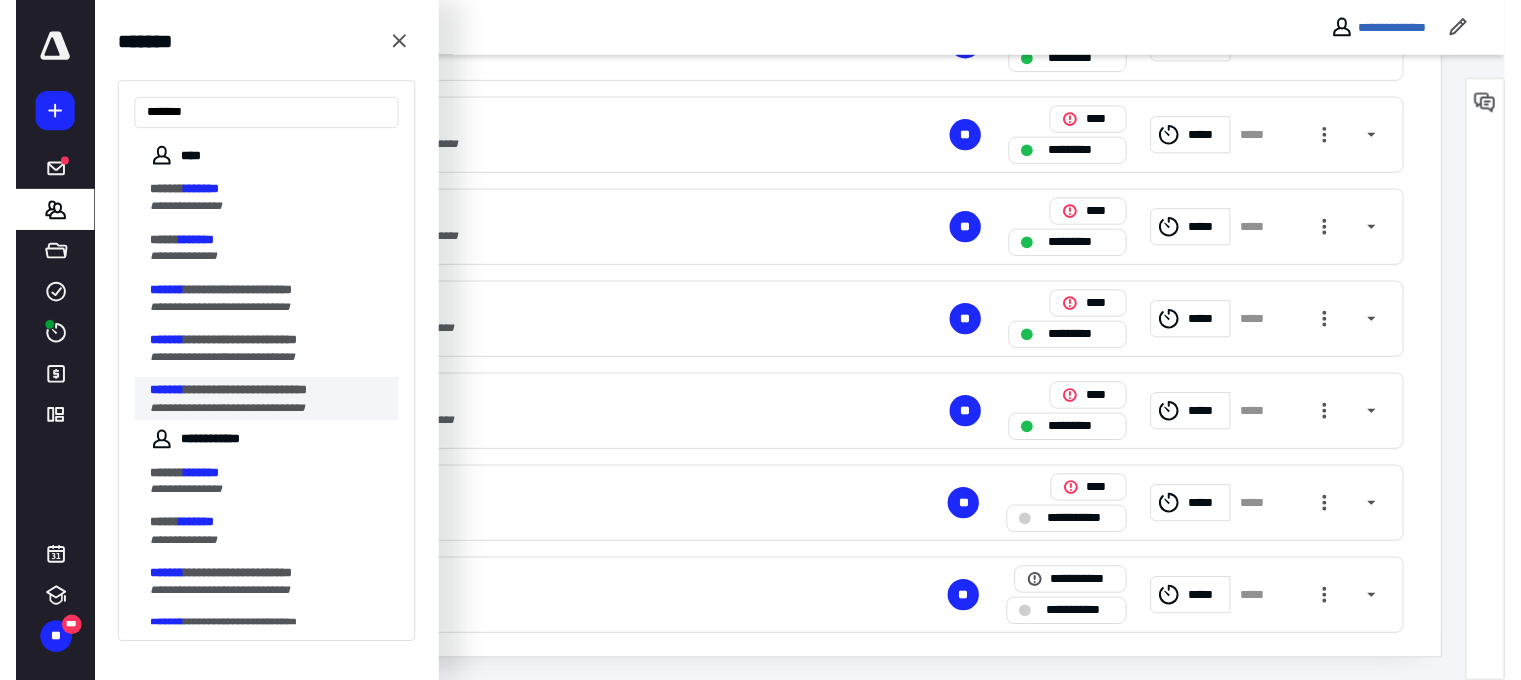 scroll, scrollTop: 0, scrollLeft: 0, axis: both 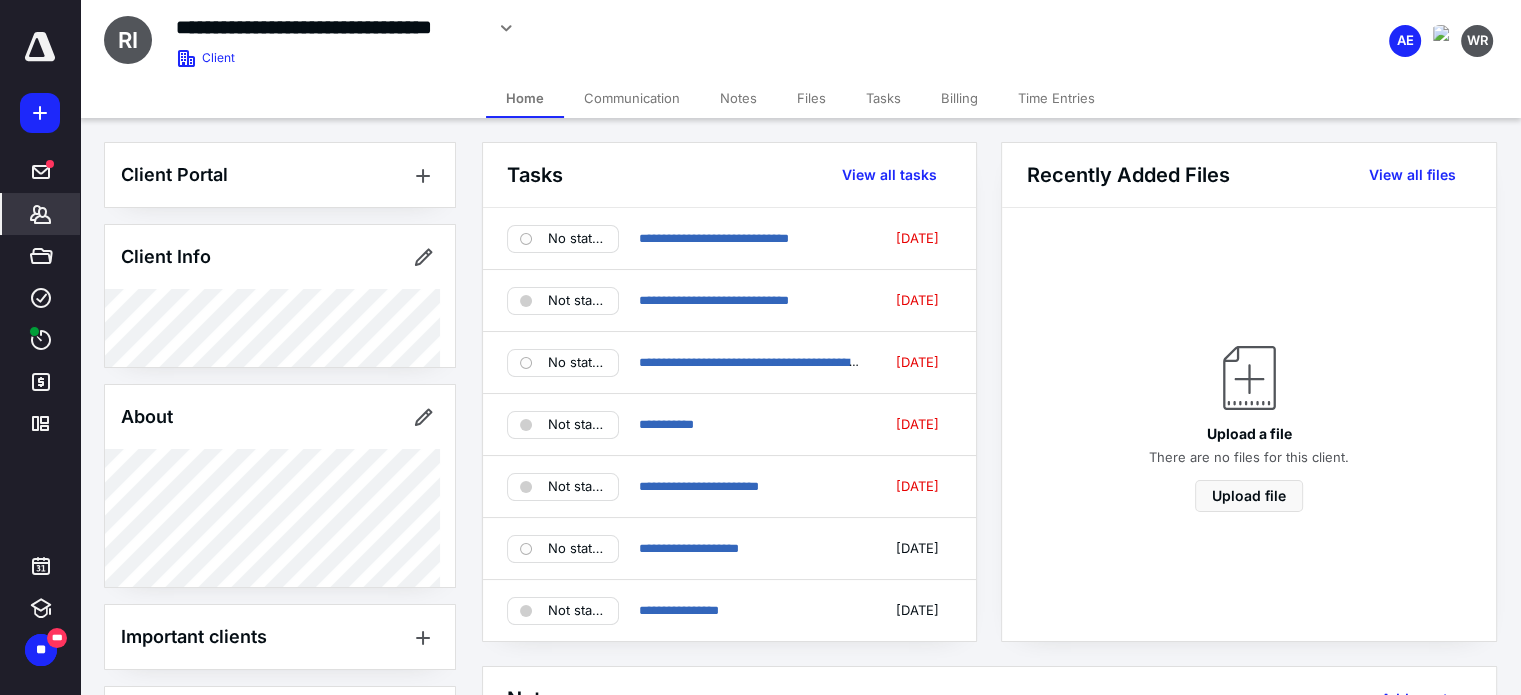 click on "Tasks" at bounding box center (883, 98) 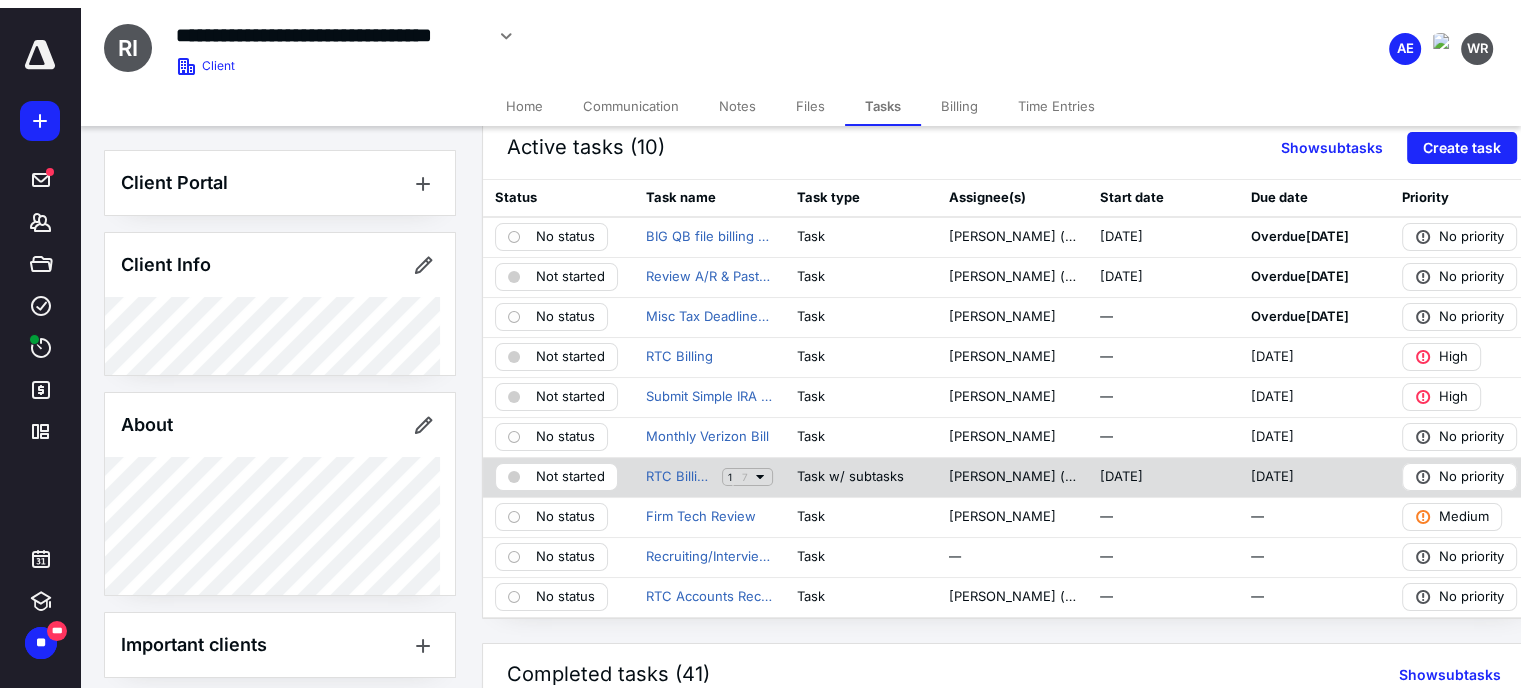 scroll, scrollTop: 0, scrollLeft: 0, axis: both 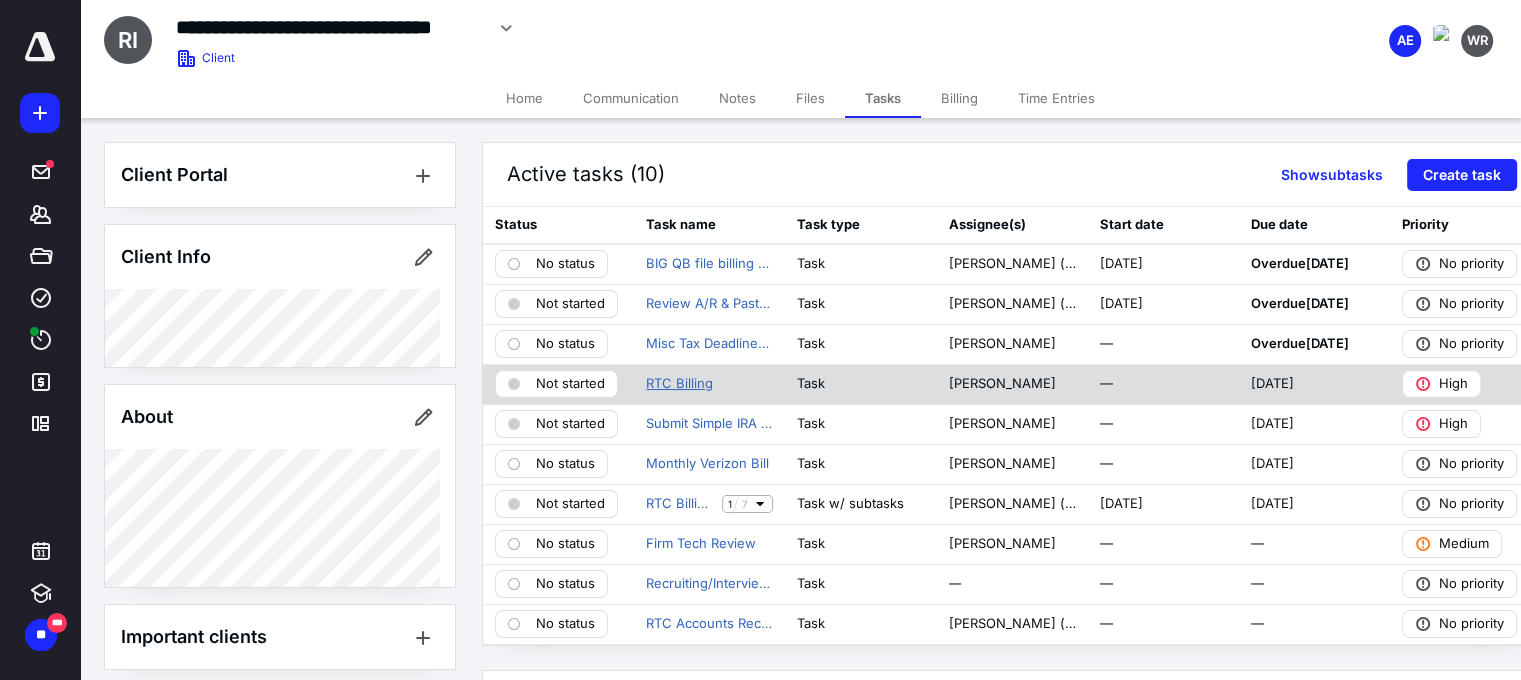click on "RTC Billing" at bounding box center (679, 384) 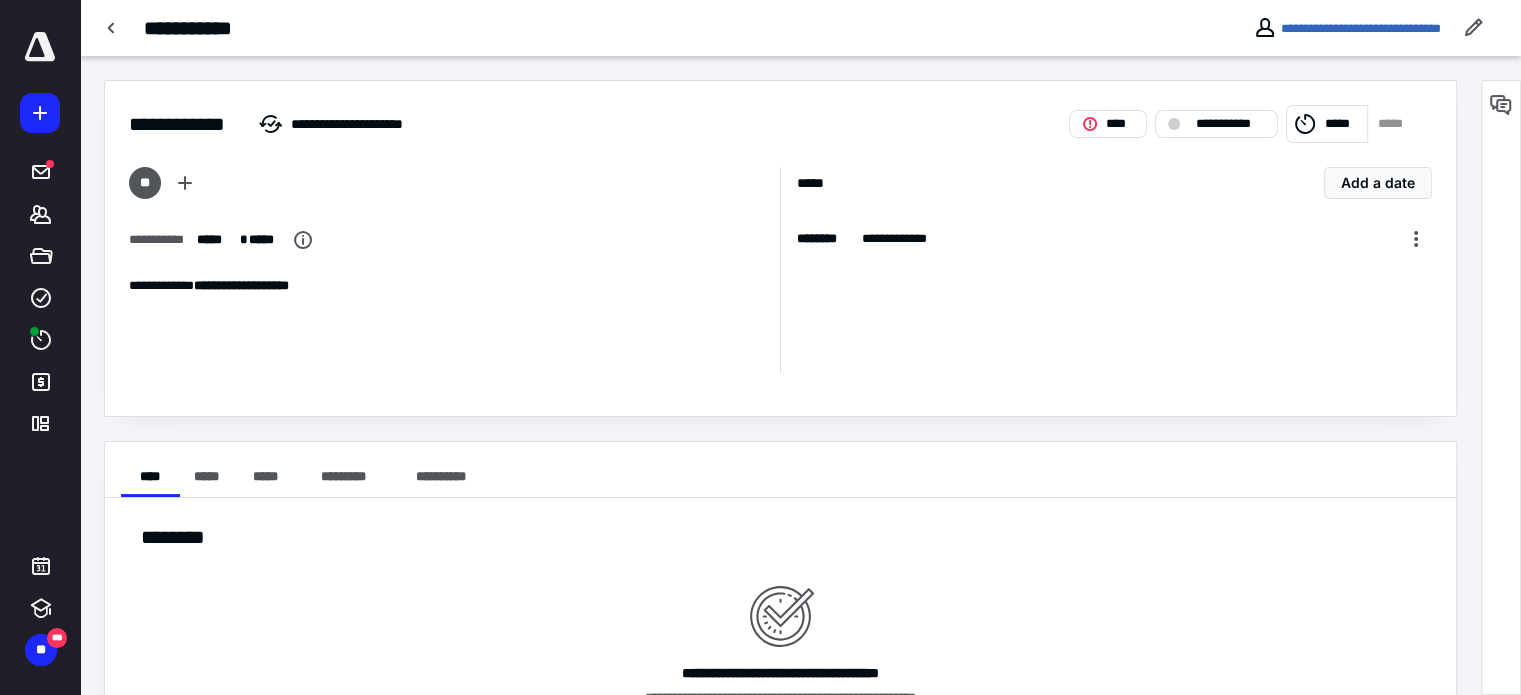 click on "*****" at bounding box center [1395, 124] 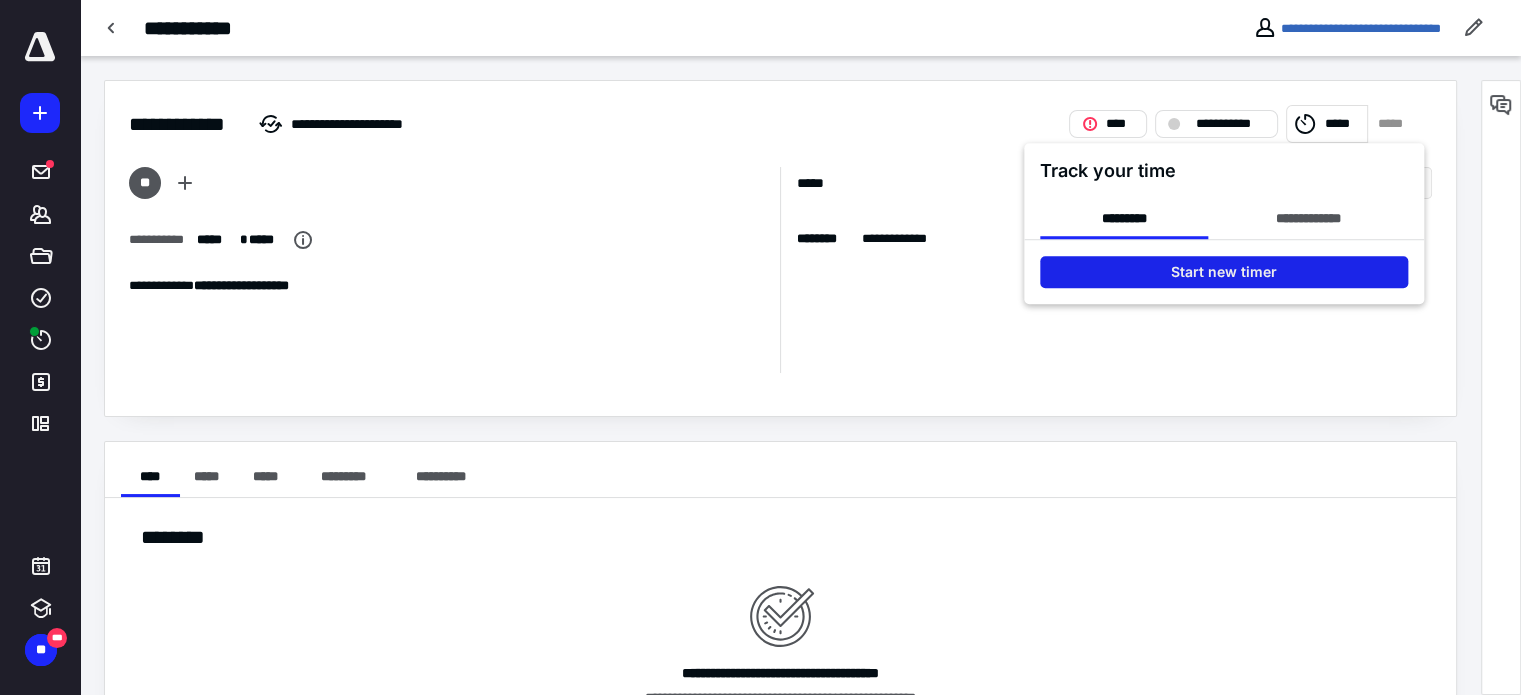 click on "Start new timer" at bounding box center (1224, 272) 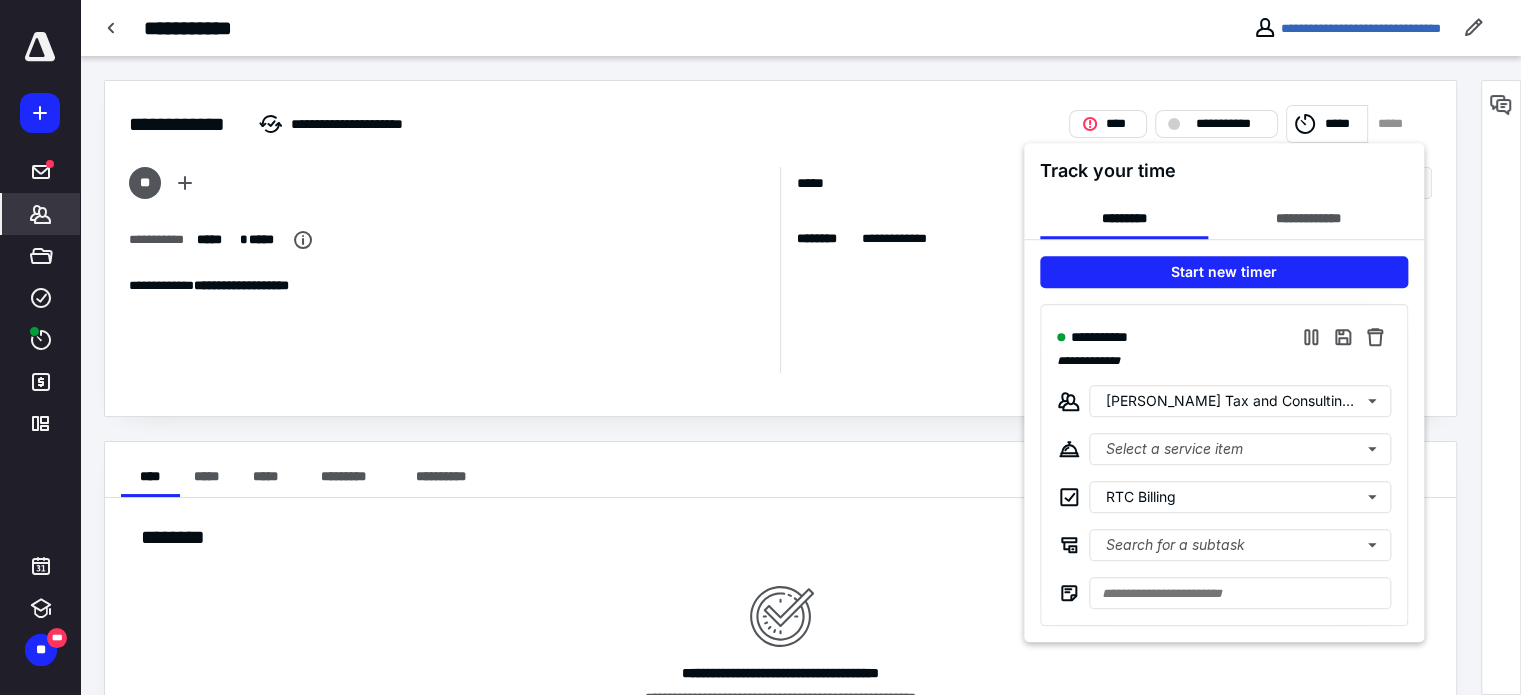 click at bounding box center [760, 347] 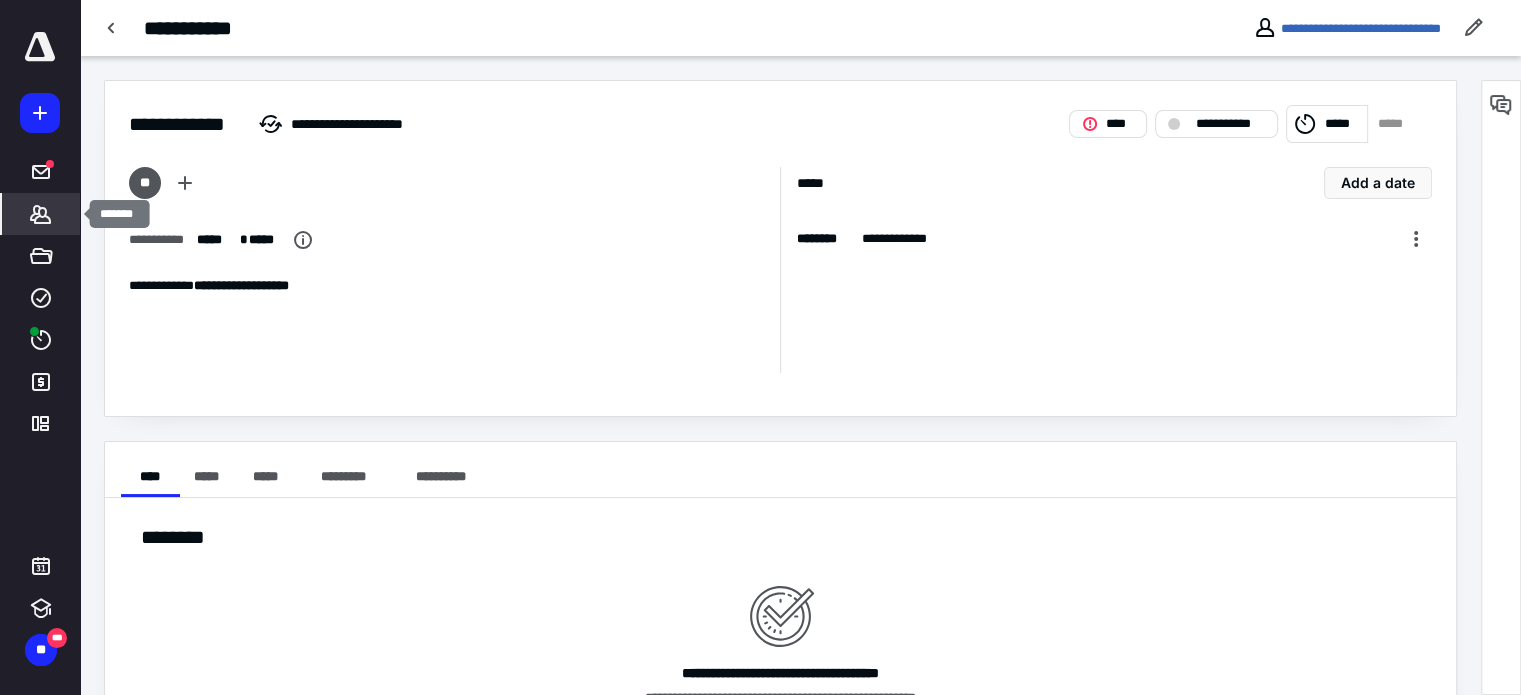 click 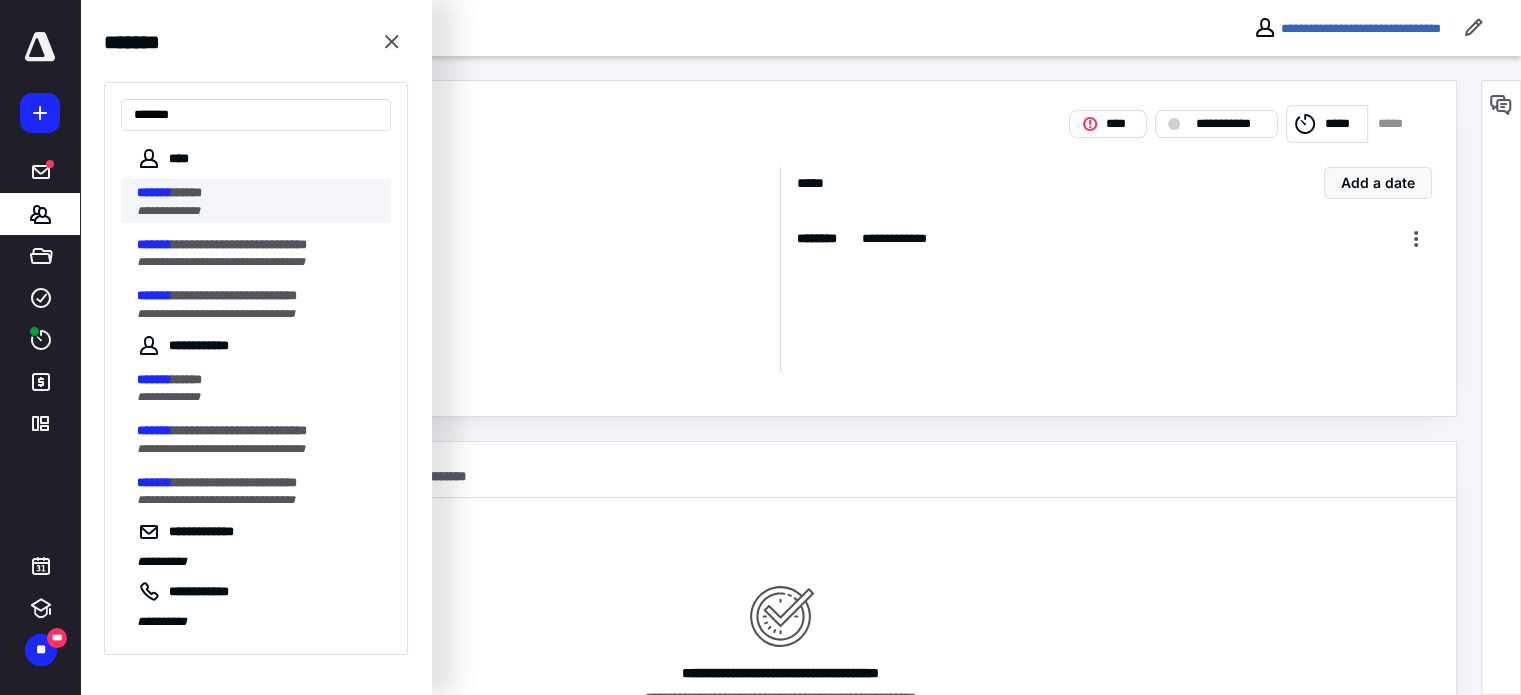 type on "*******" 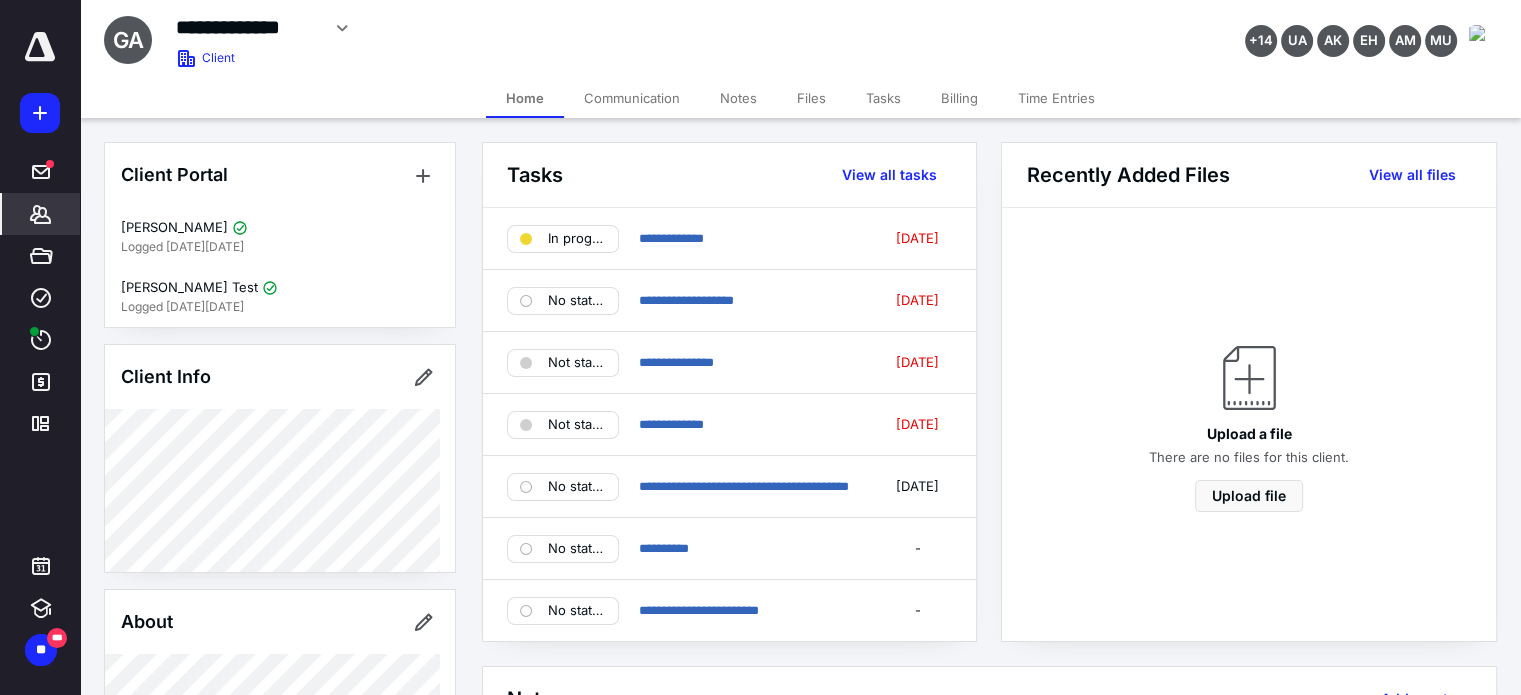 click on "Tasks" at bounding box center [883, 98] 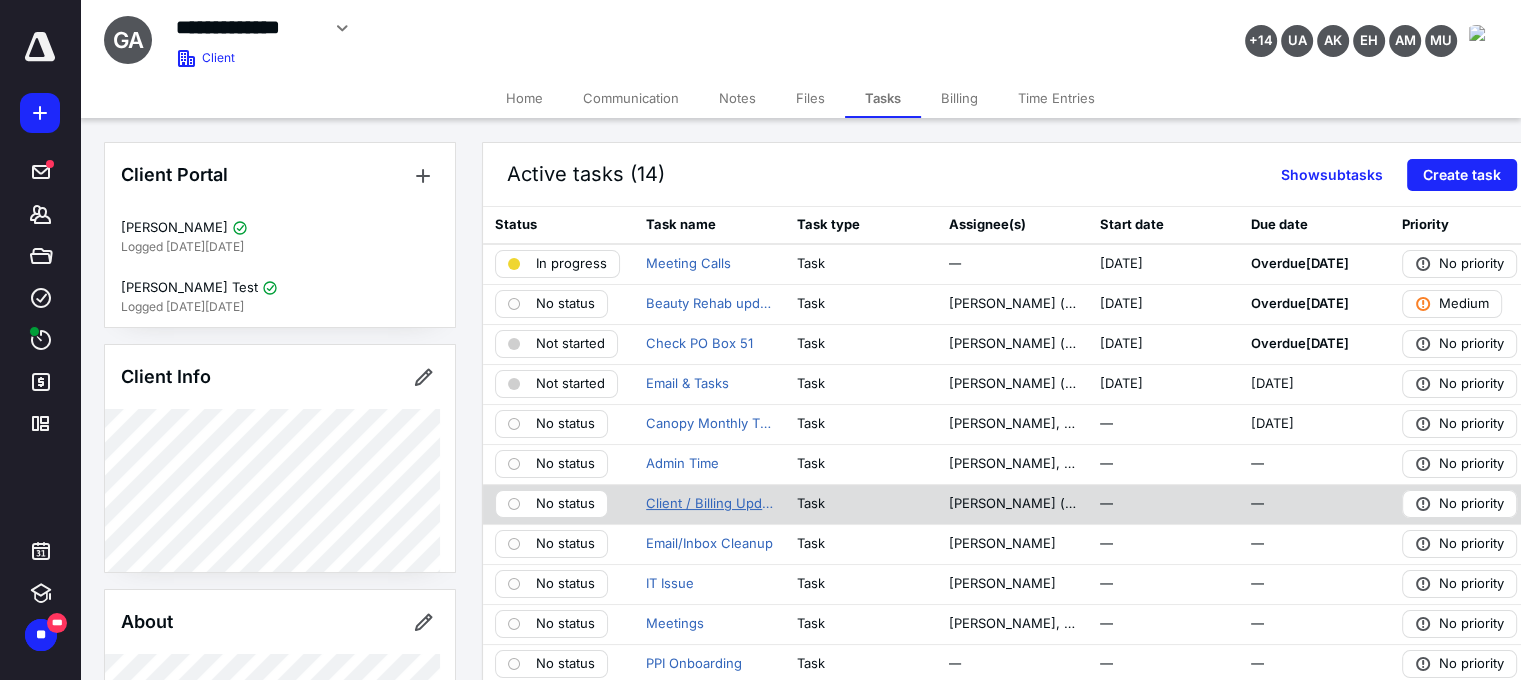 click on "Client / Billing Updates" at bounding box center [709, 504] 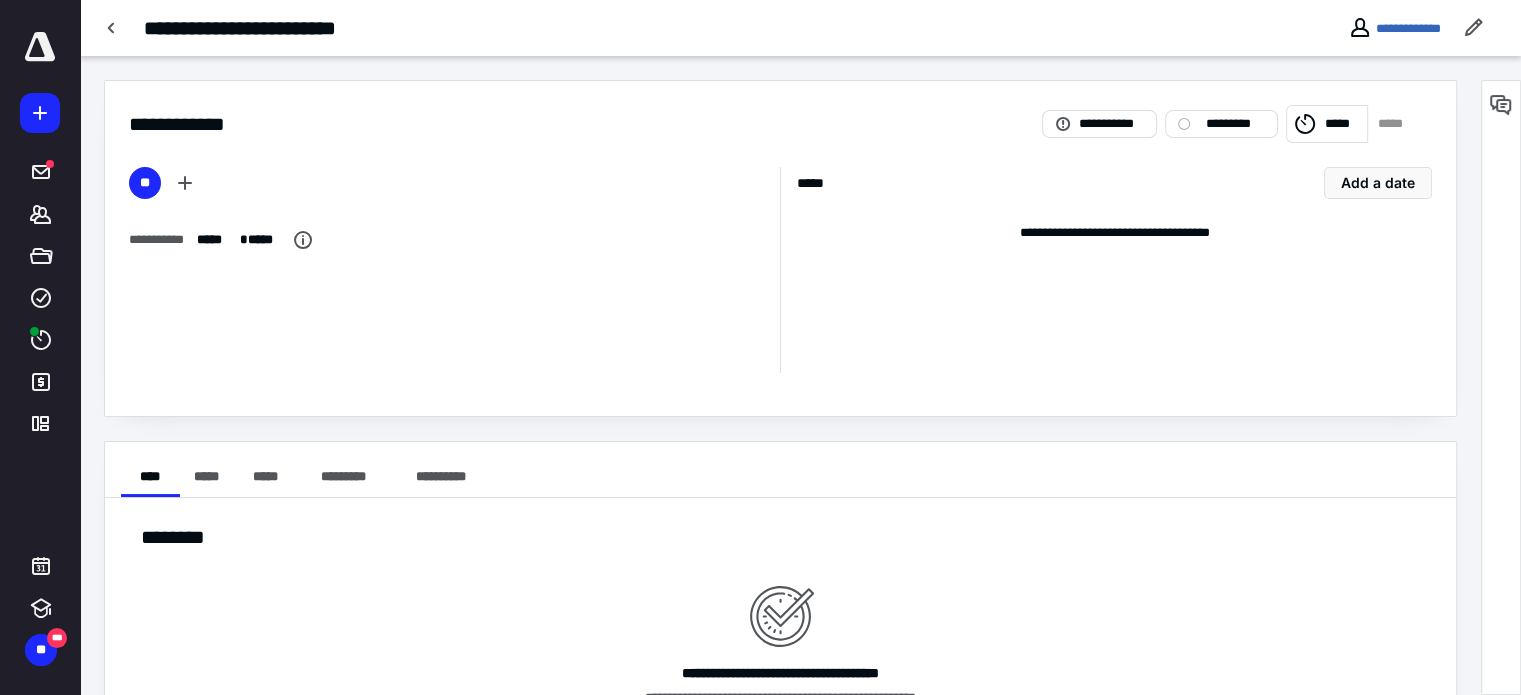 click on "*****" at bounding box center [1395, 124] 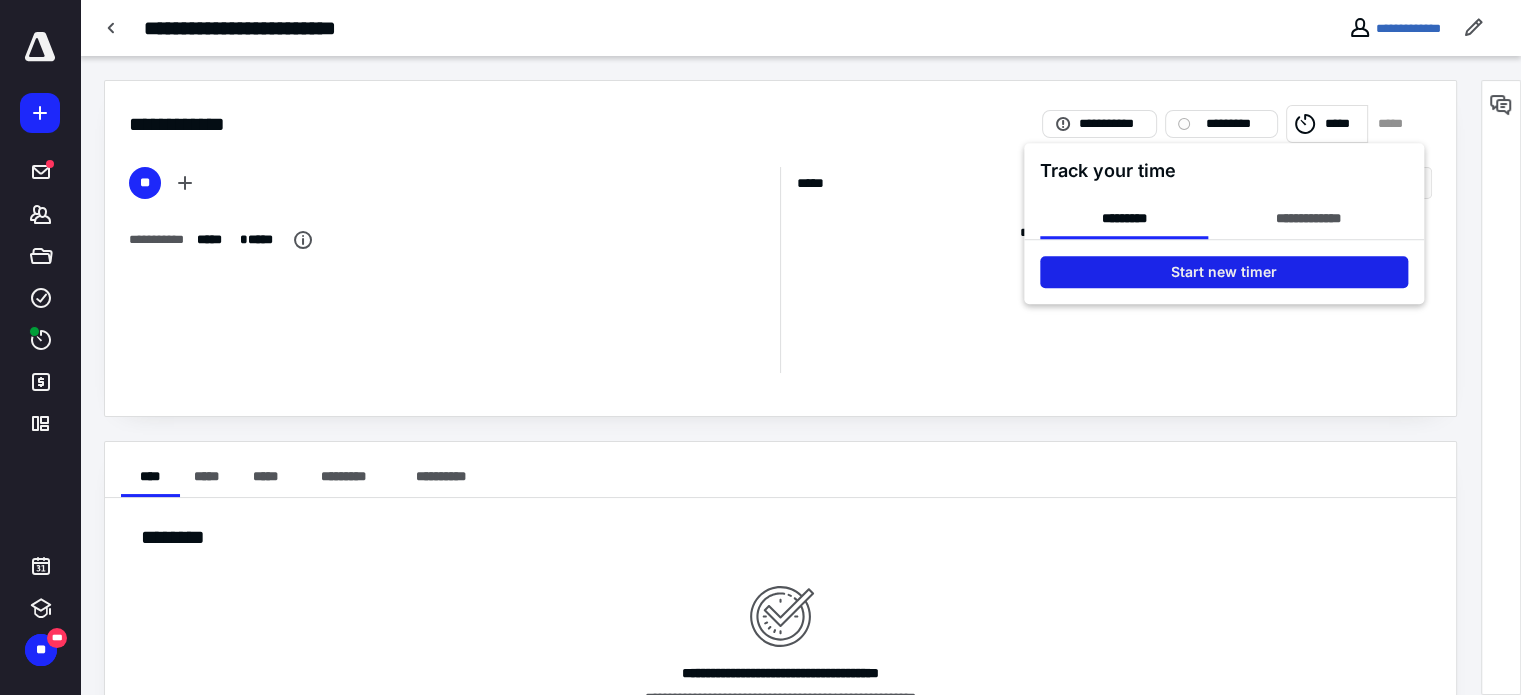 click on "Start new timer" at bounding box center (1224, 272) 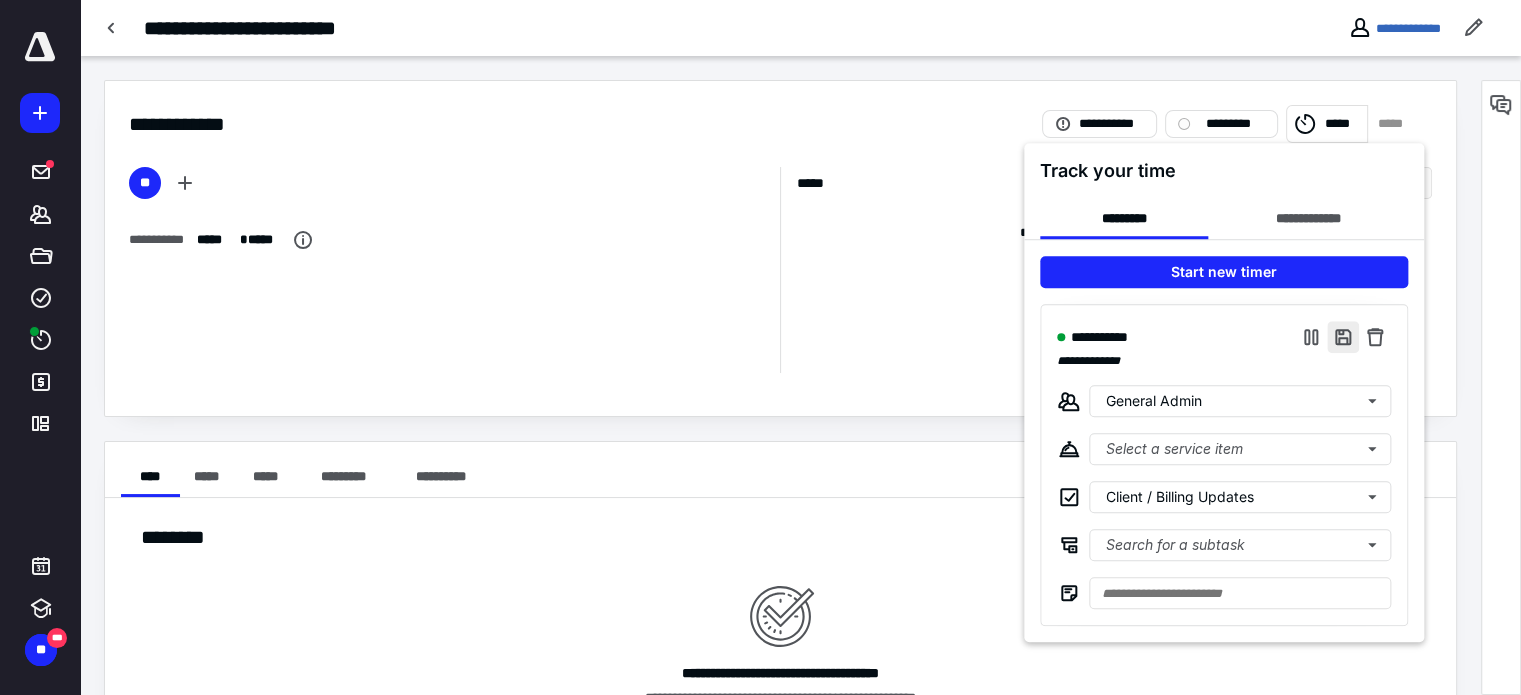 click at bounding box center [1343, 337] 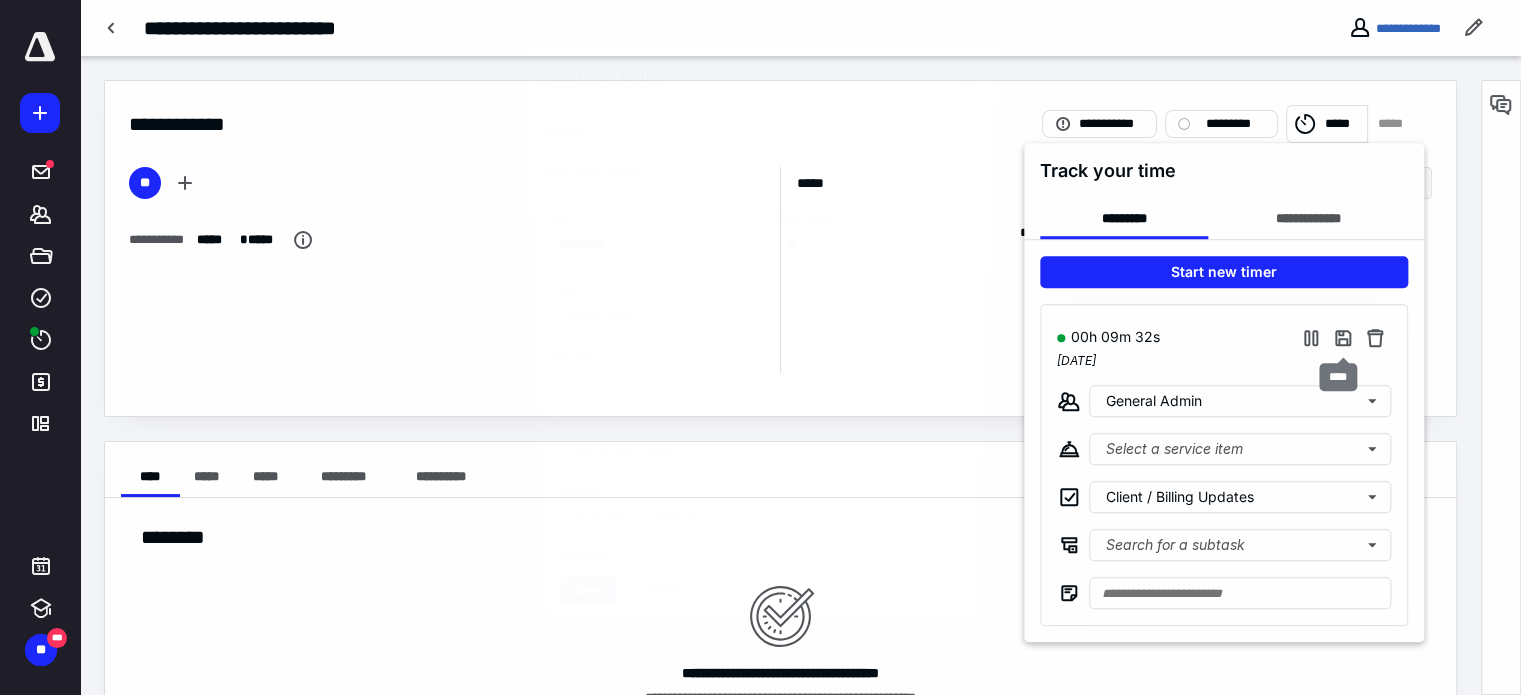 type on "***" 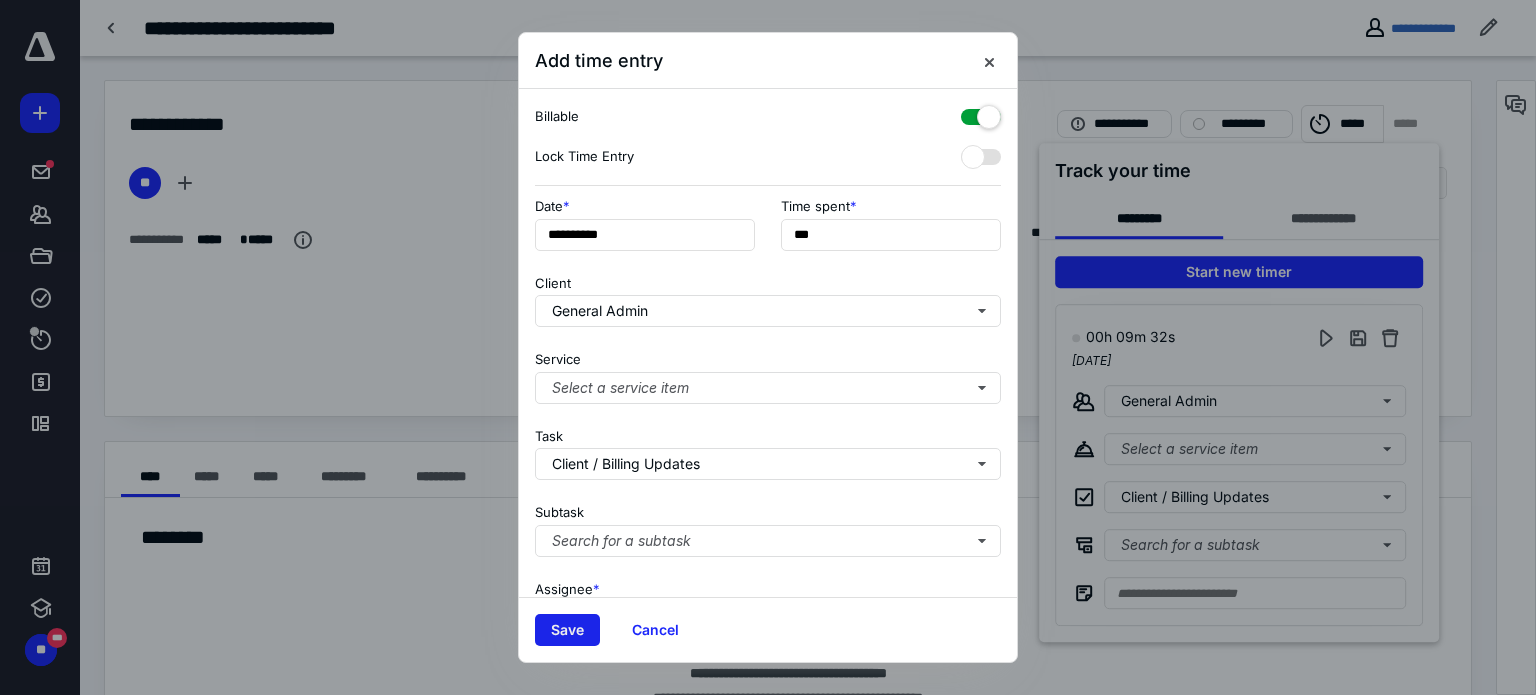 click on "Save" at bounding box center [567, 630] 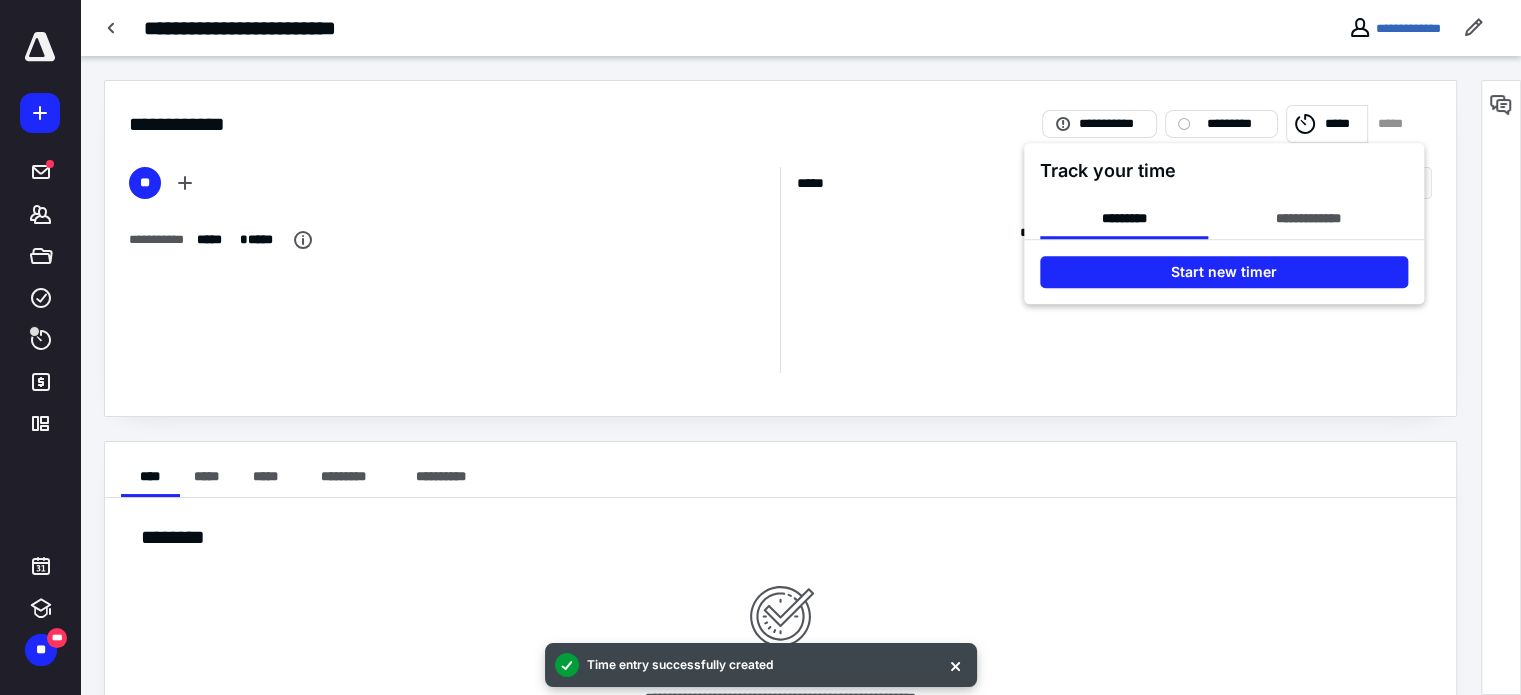 click at bounding box center (760, 347) 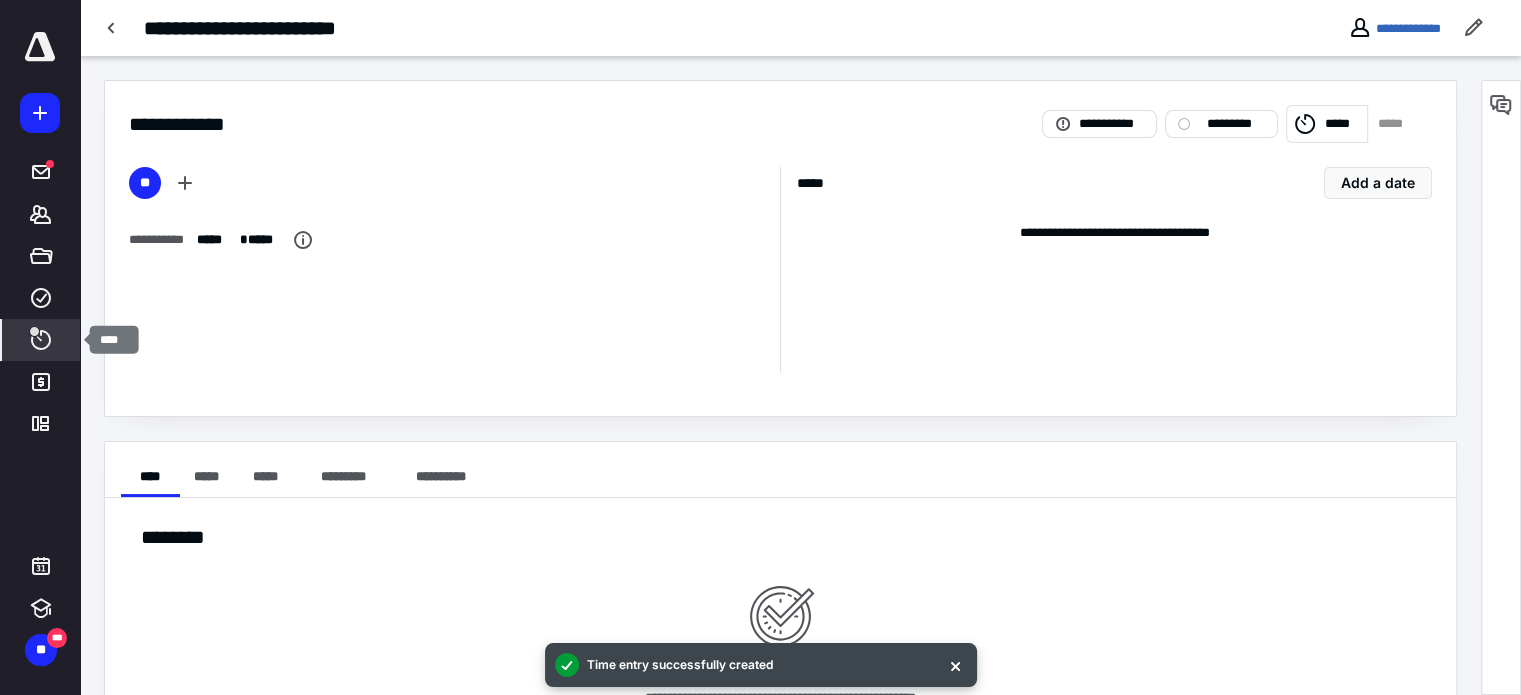 click 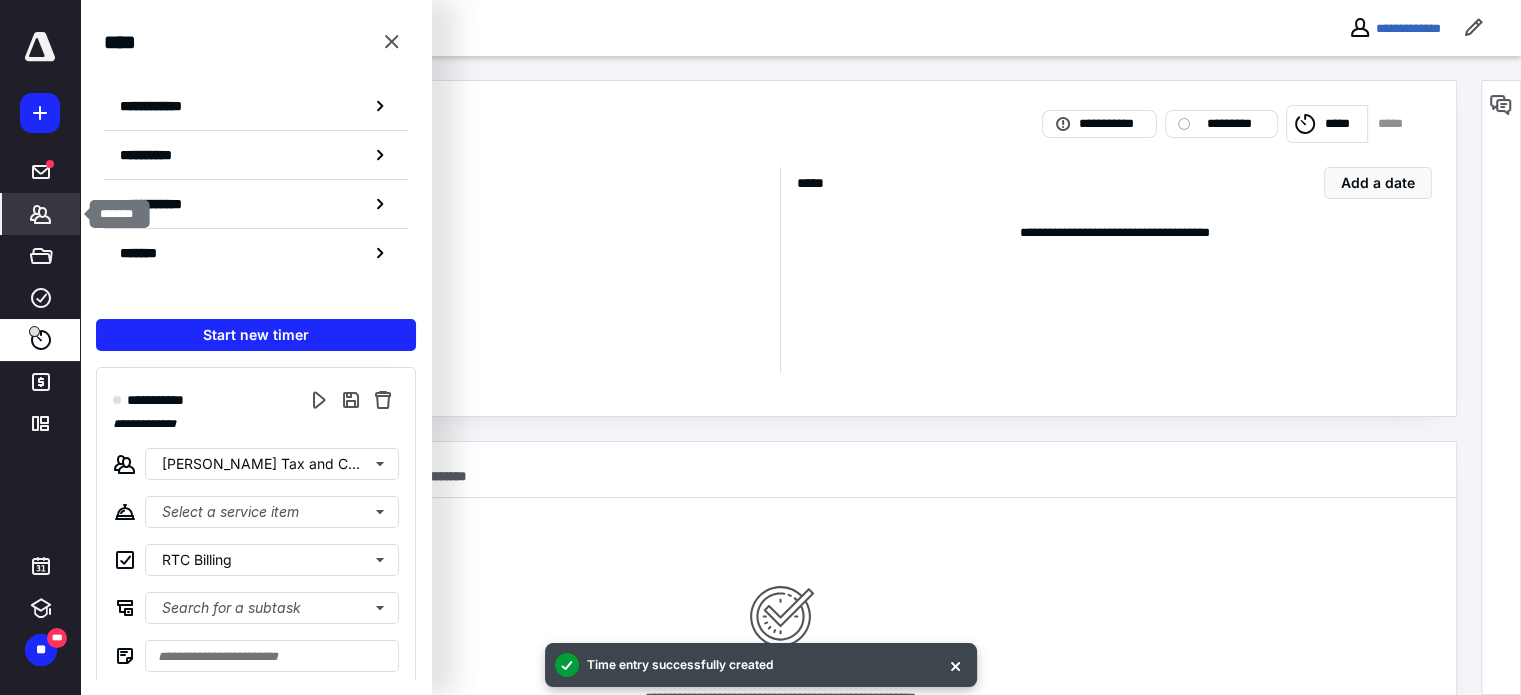 click on "*******" at bounding box center [41, 214] 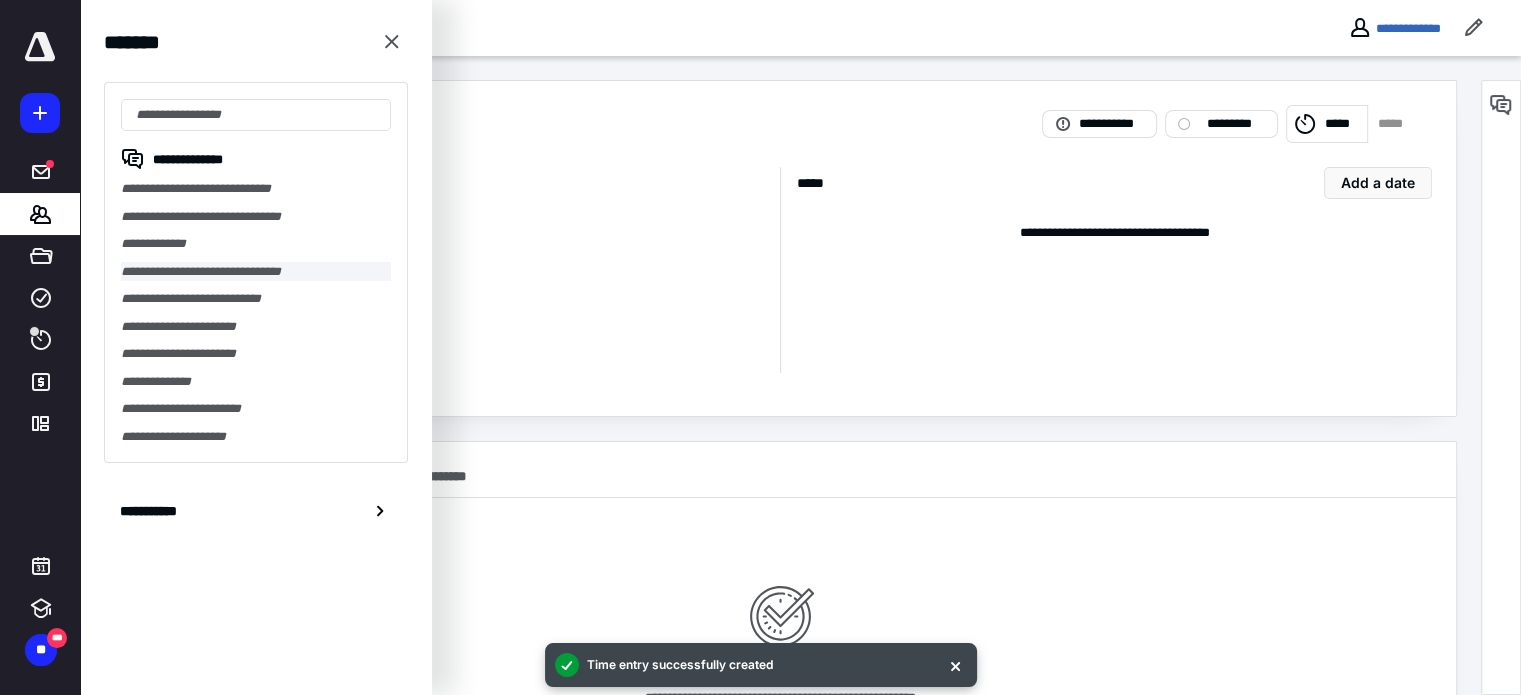 click on "**********" at bounding box center [256, 272] 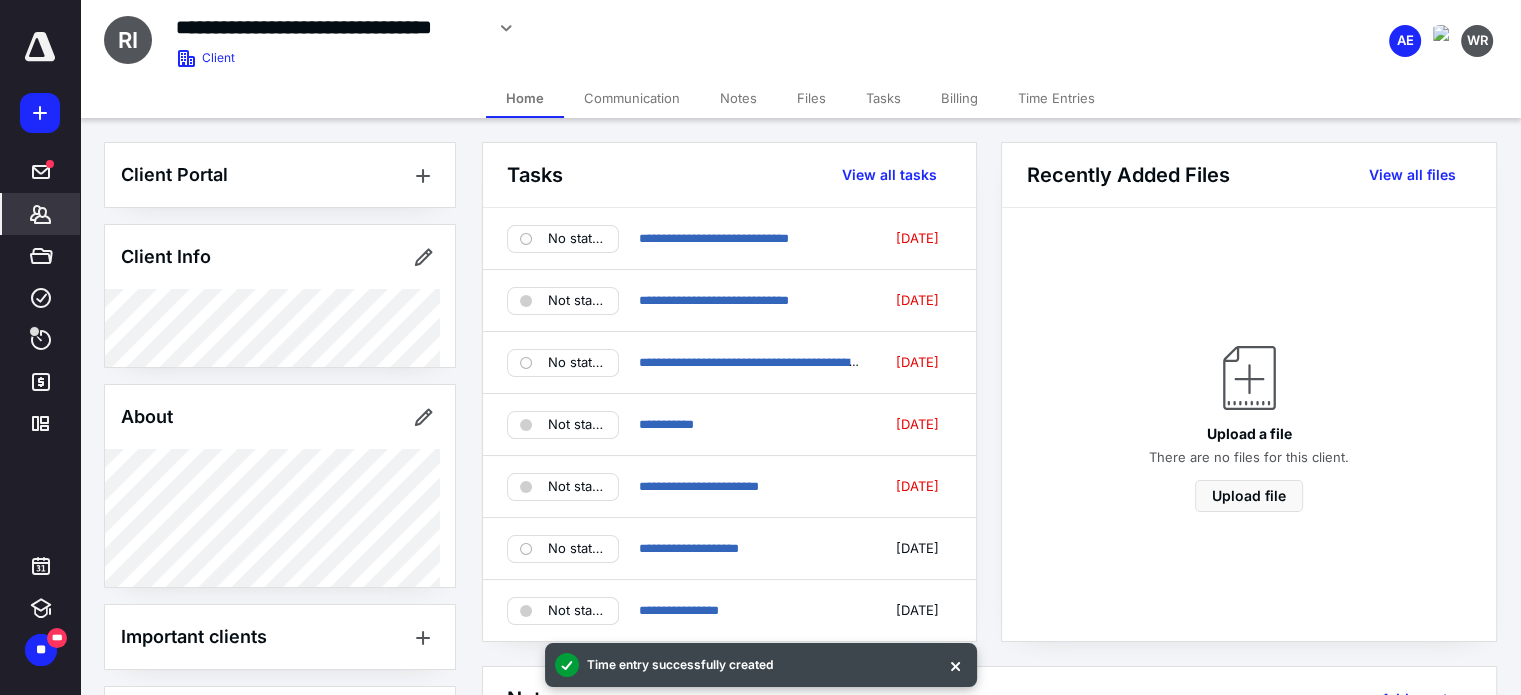 click on "Tasks" at bounding box center [883, 98] 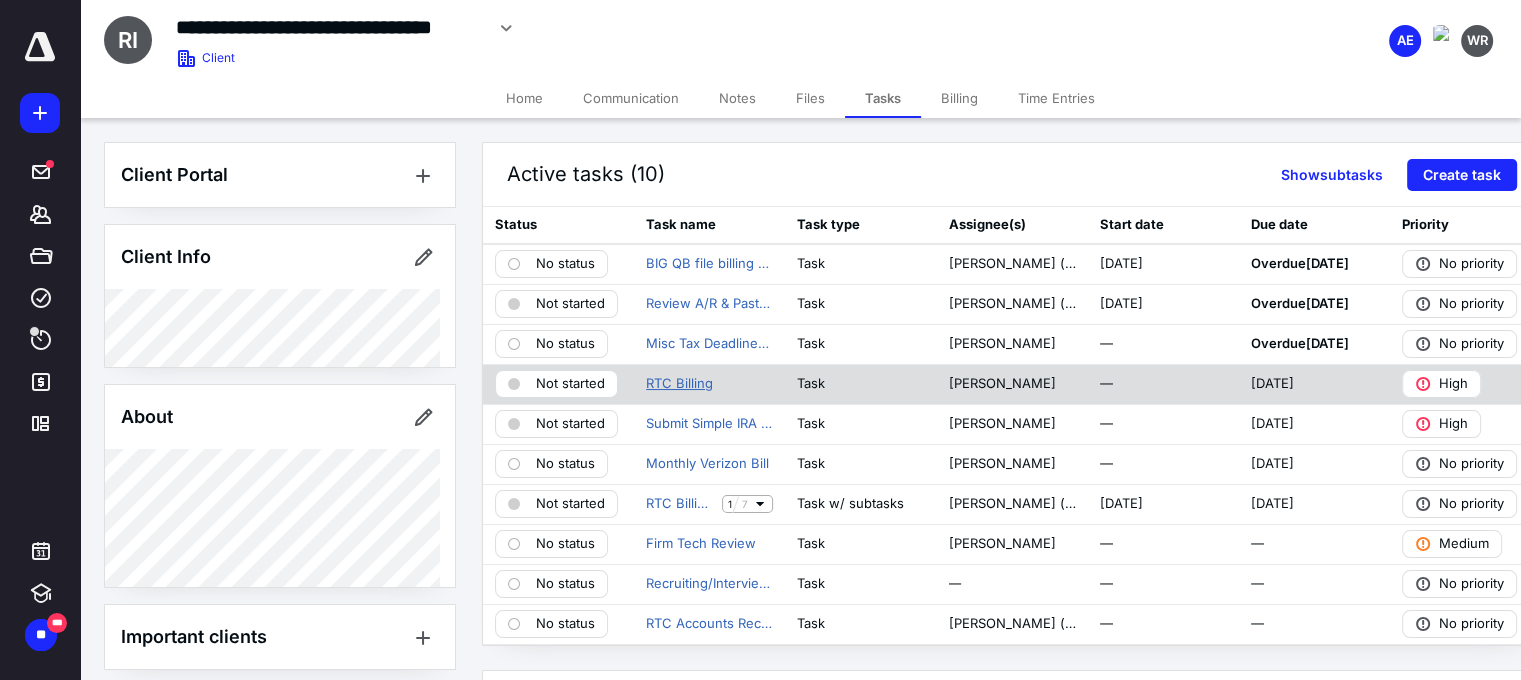 click on "RTC Billing" at bounding box center [679, 384] 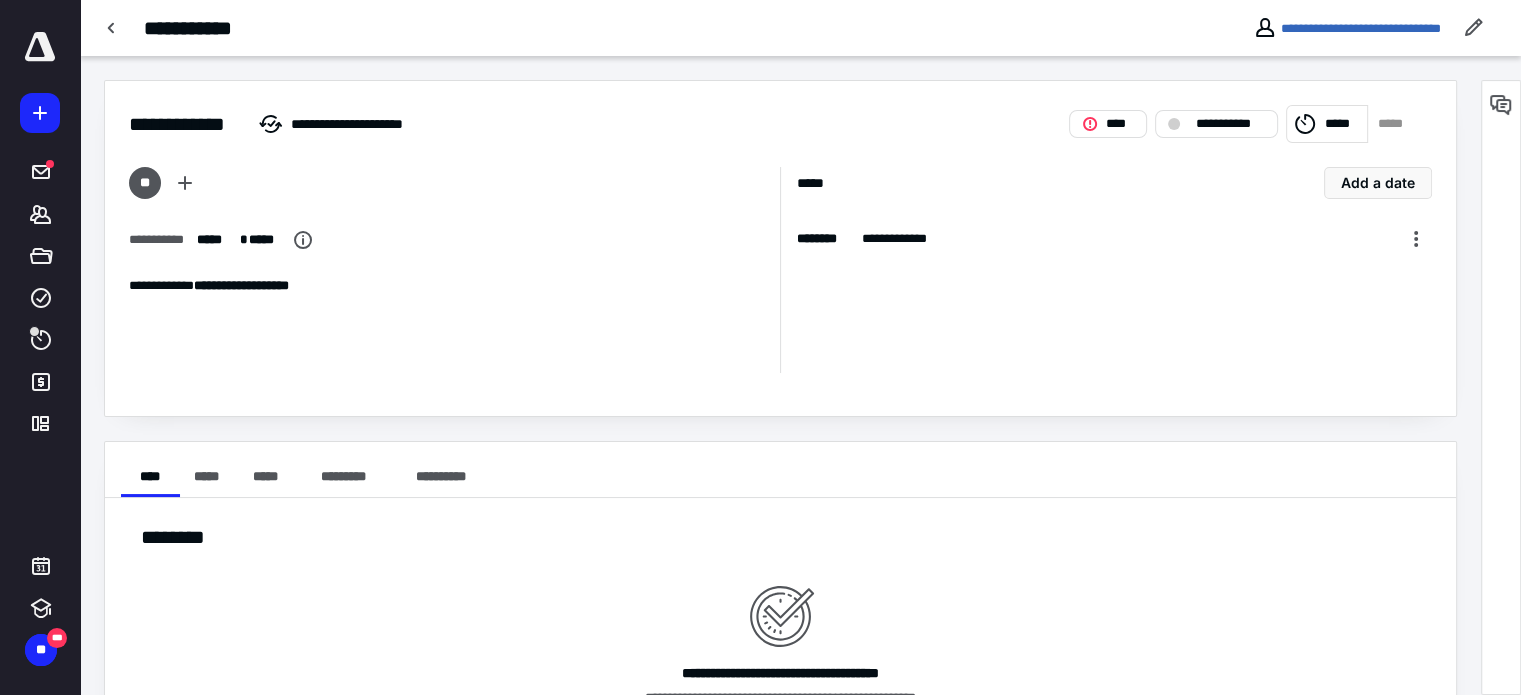 scroll, scrollTop: 0, scrollLeft: 0, axis: both 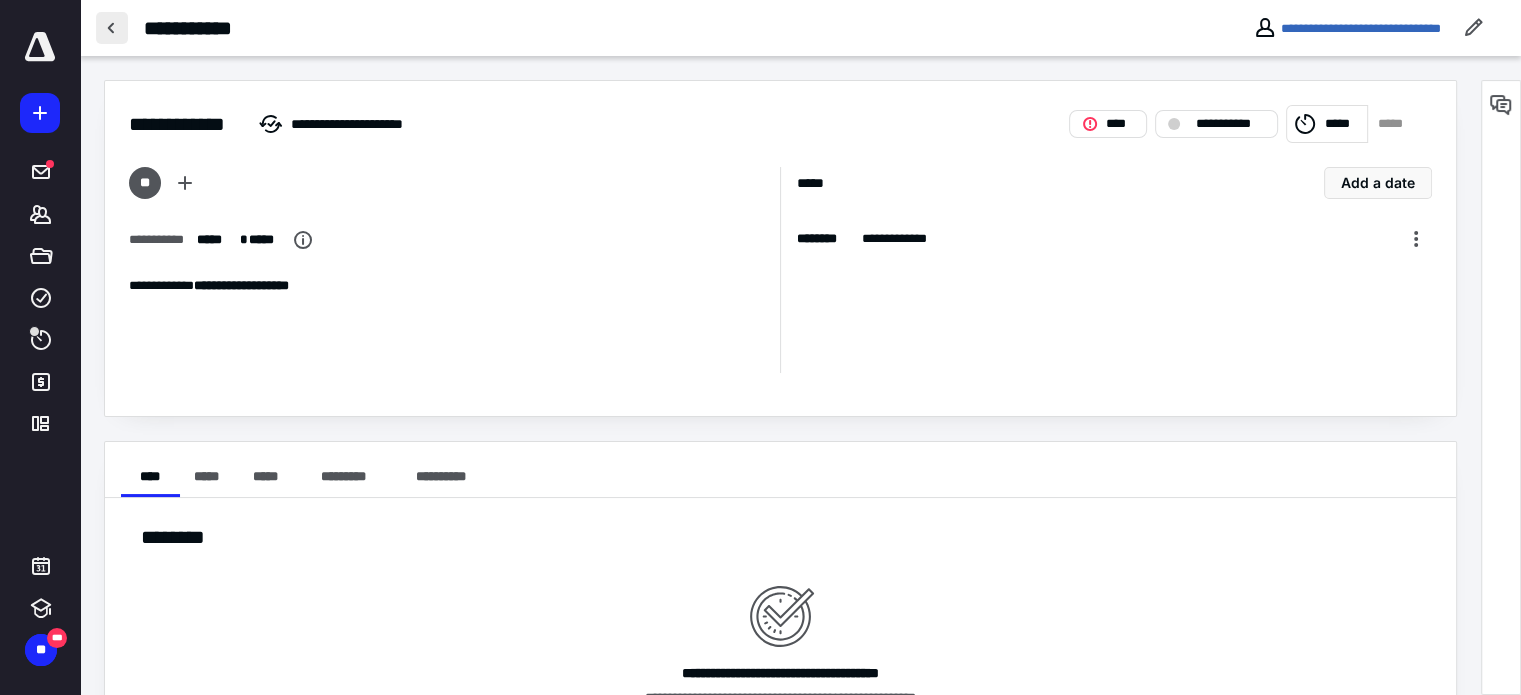 click at bounding box center (112, 28) 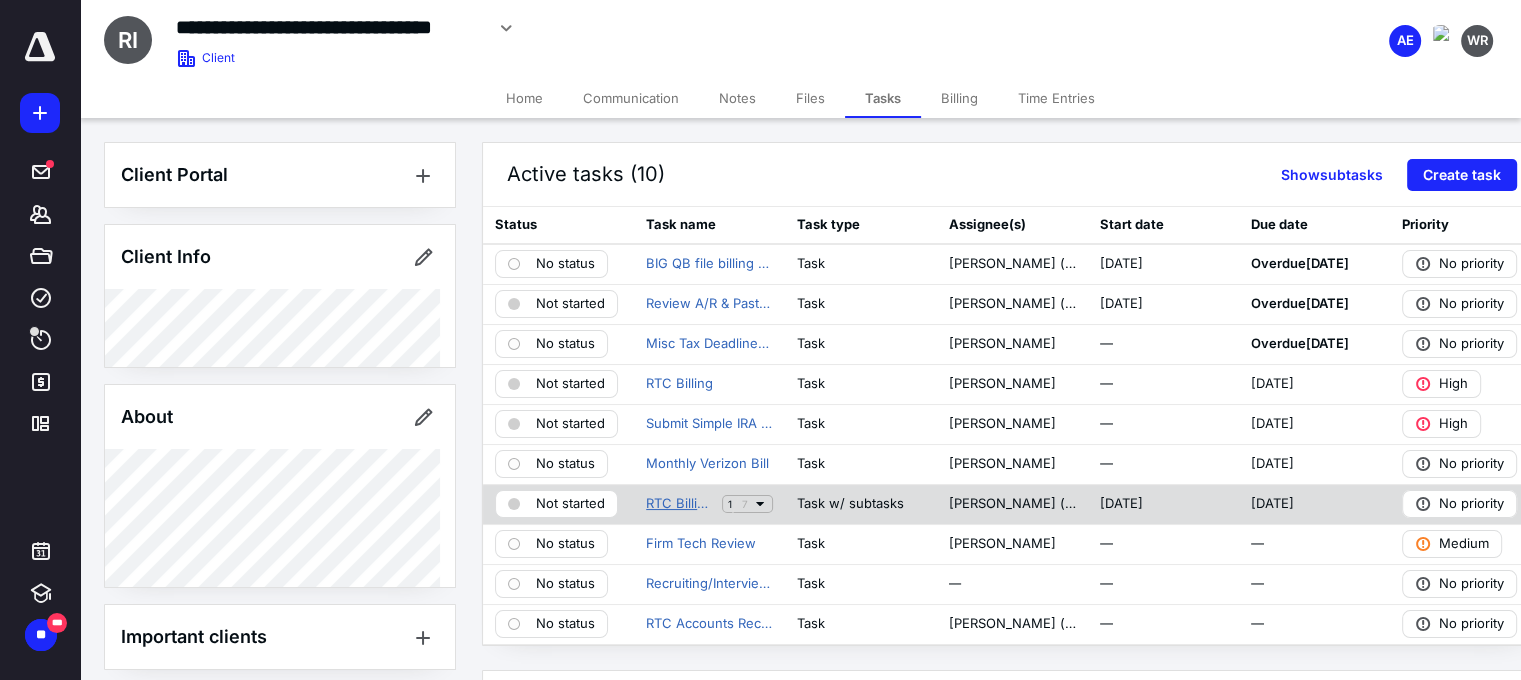 click on "RTC Billing July" at bounding box center (680, 504) 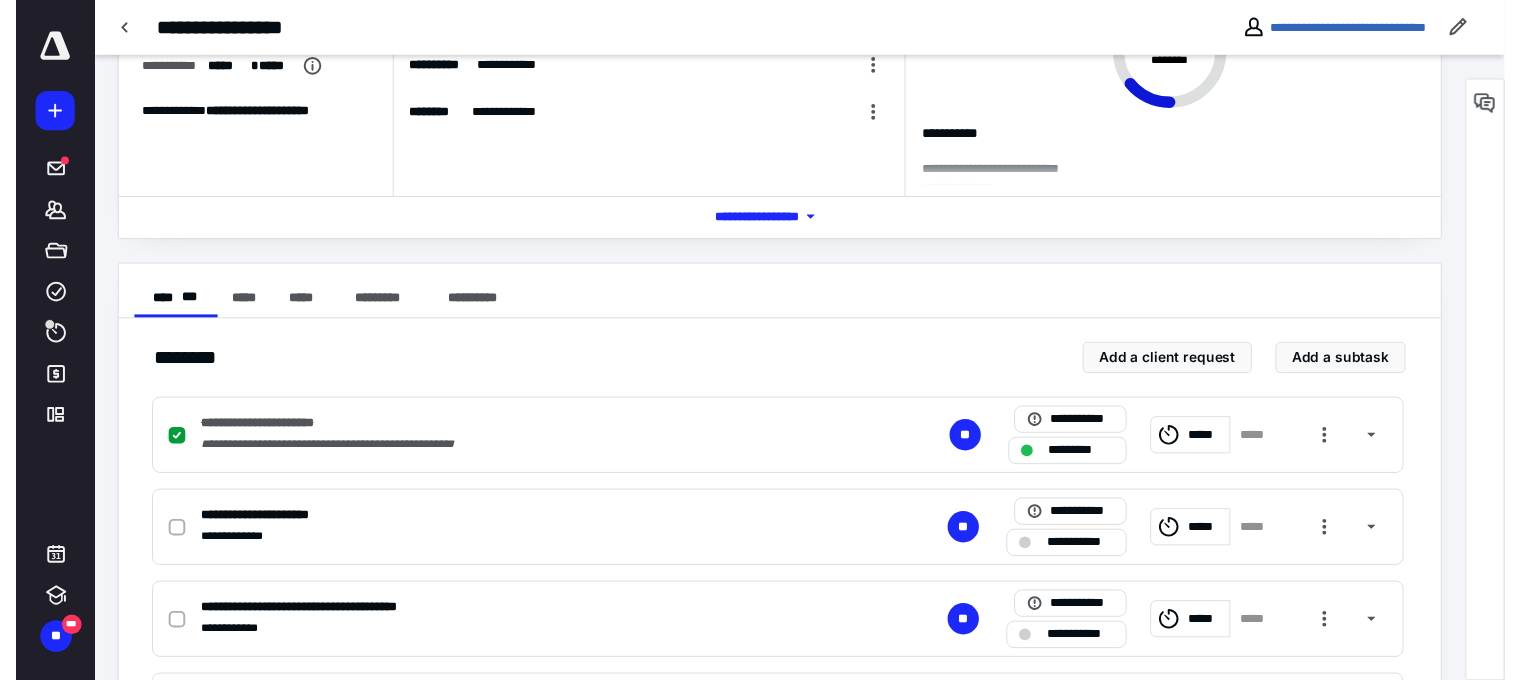 scroll, scrollTop: 0, scrollLeft: 0, axis: both 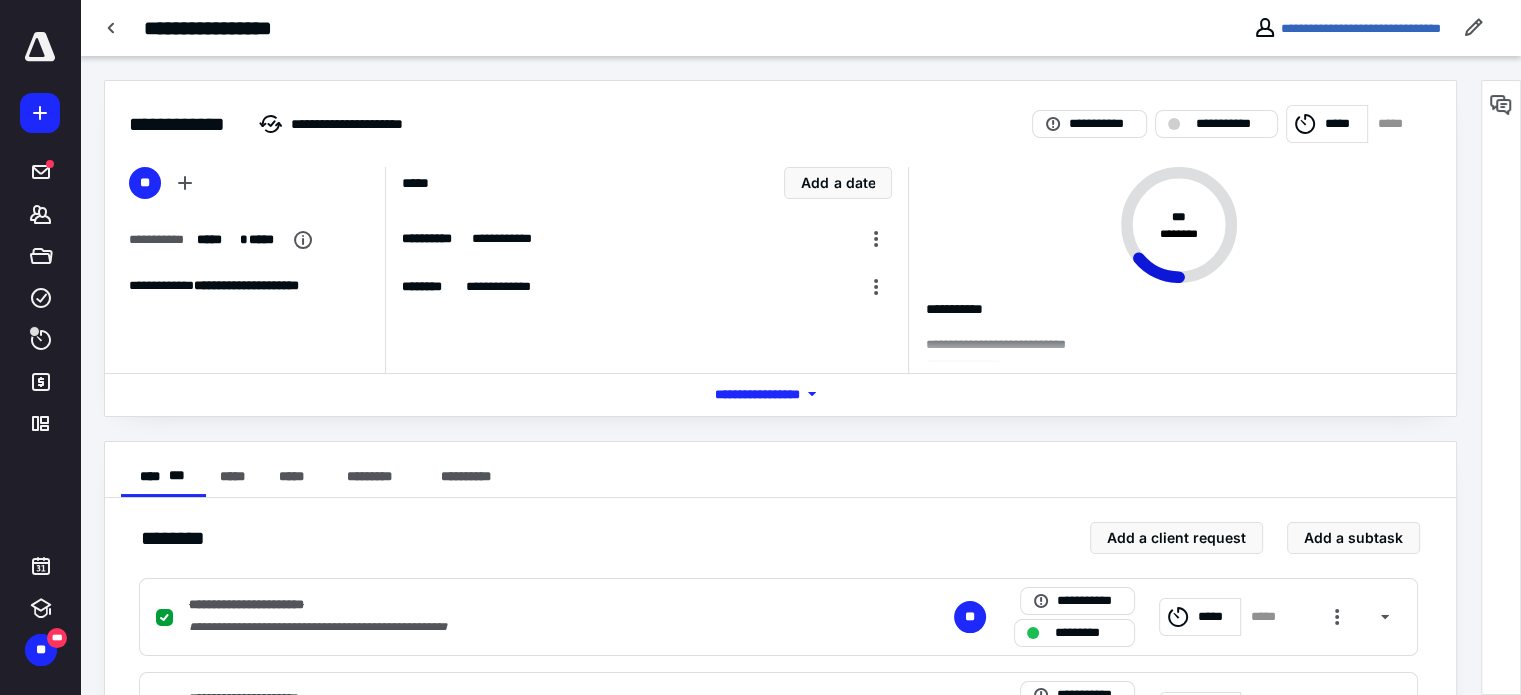 click on "*****" at bounding box center (1395, 124) 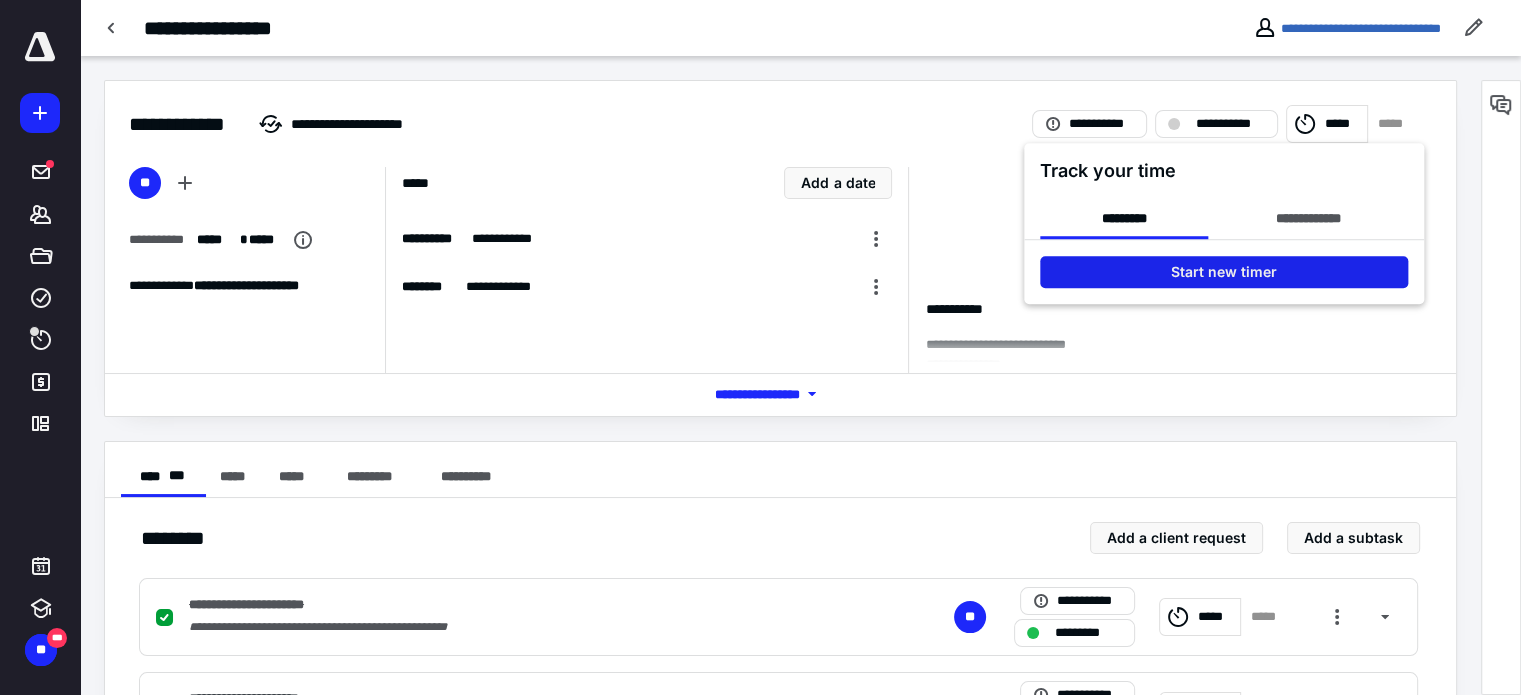 click on "Start new timer" at bounding box center [1224, 272] 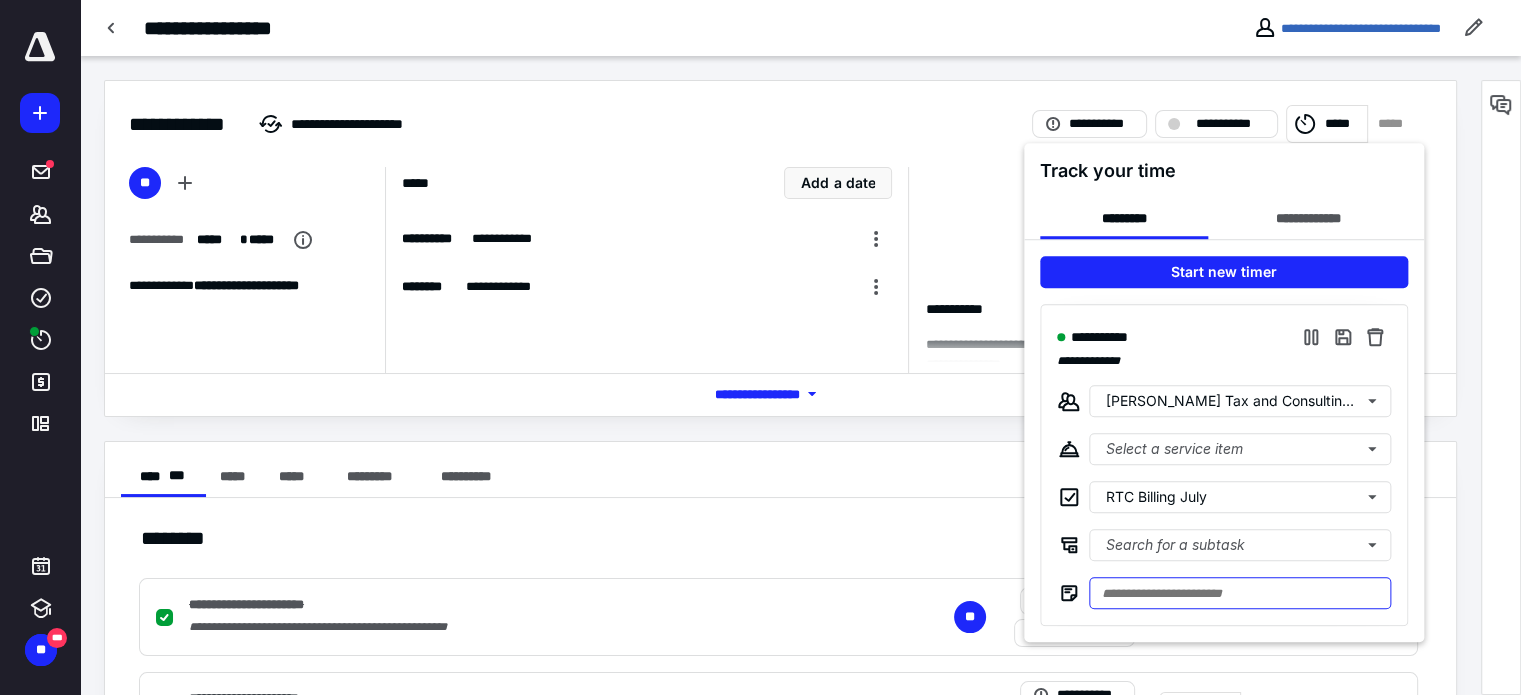 click at bounding box center [1240, 593] 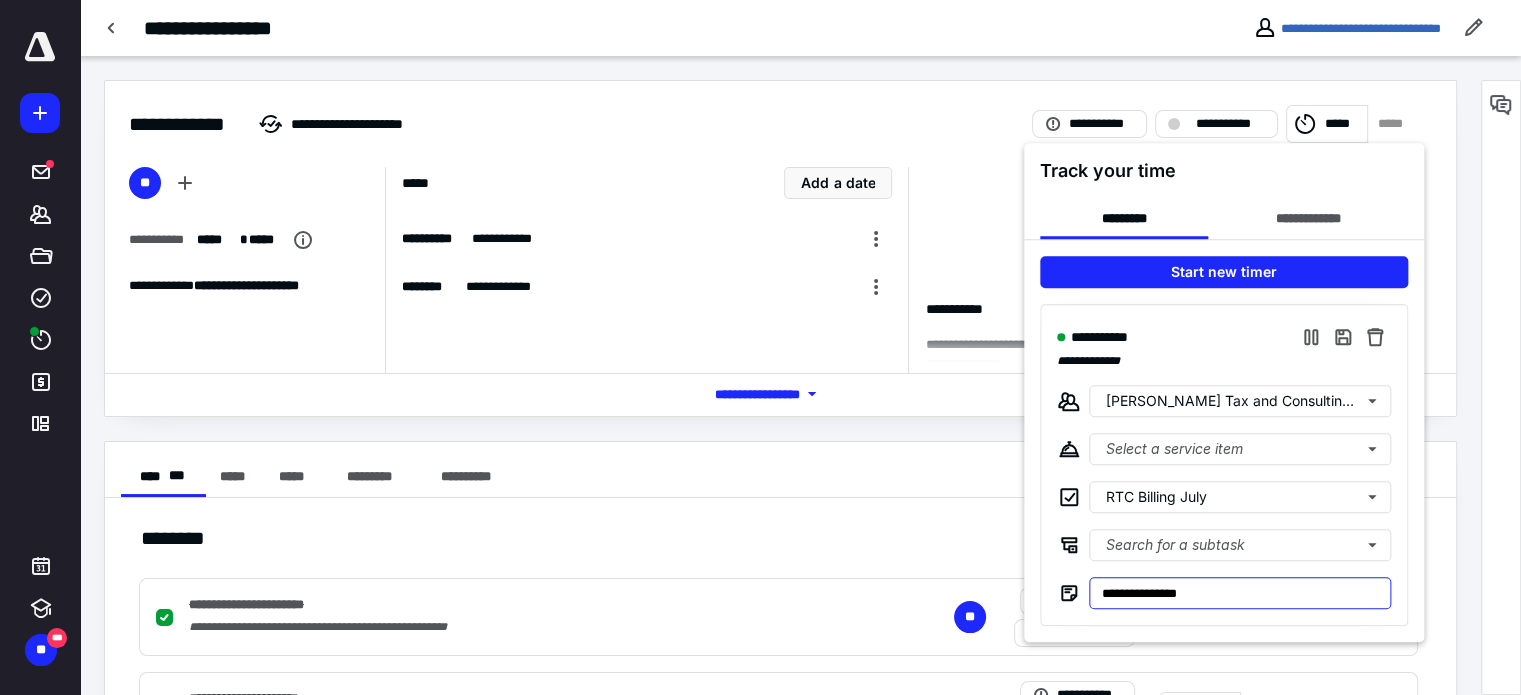 type on "**********" 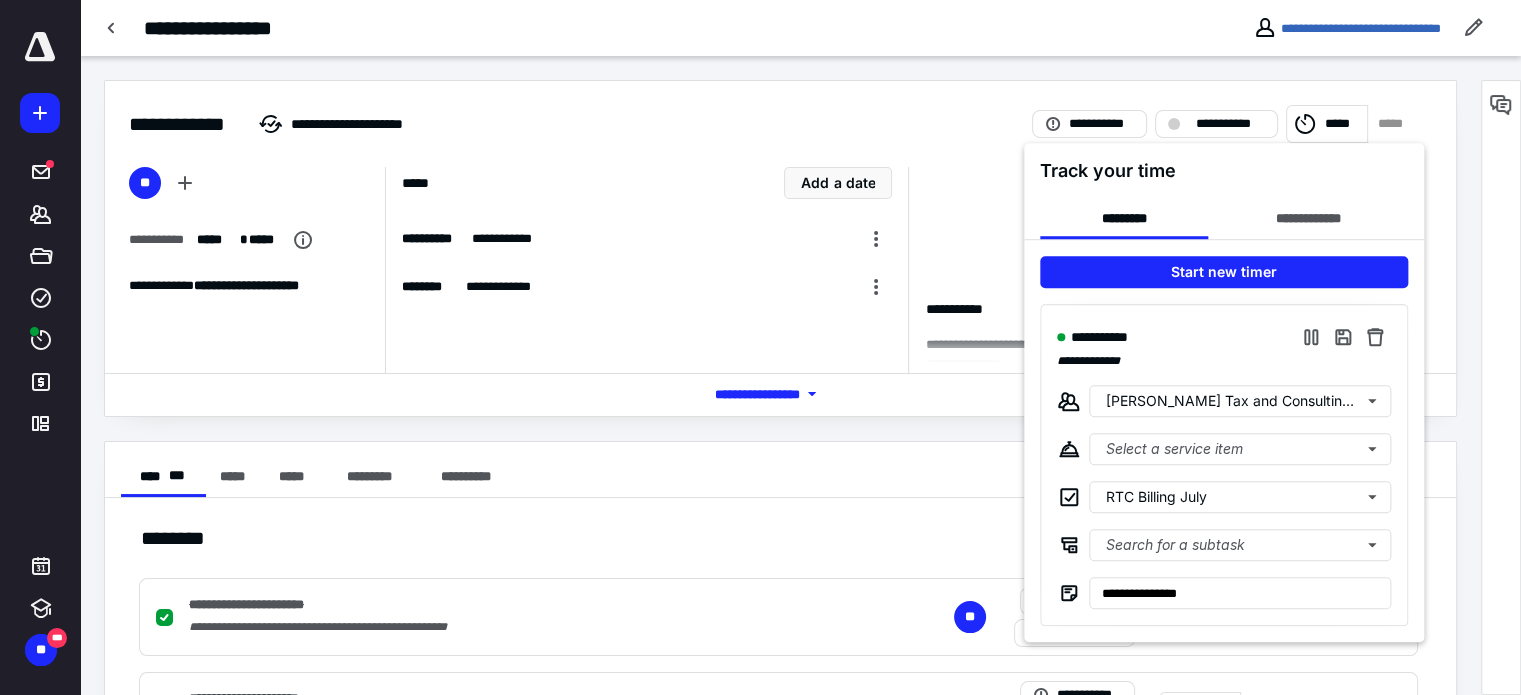 click at bounding box center [760, 347] 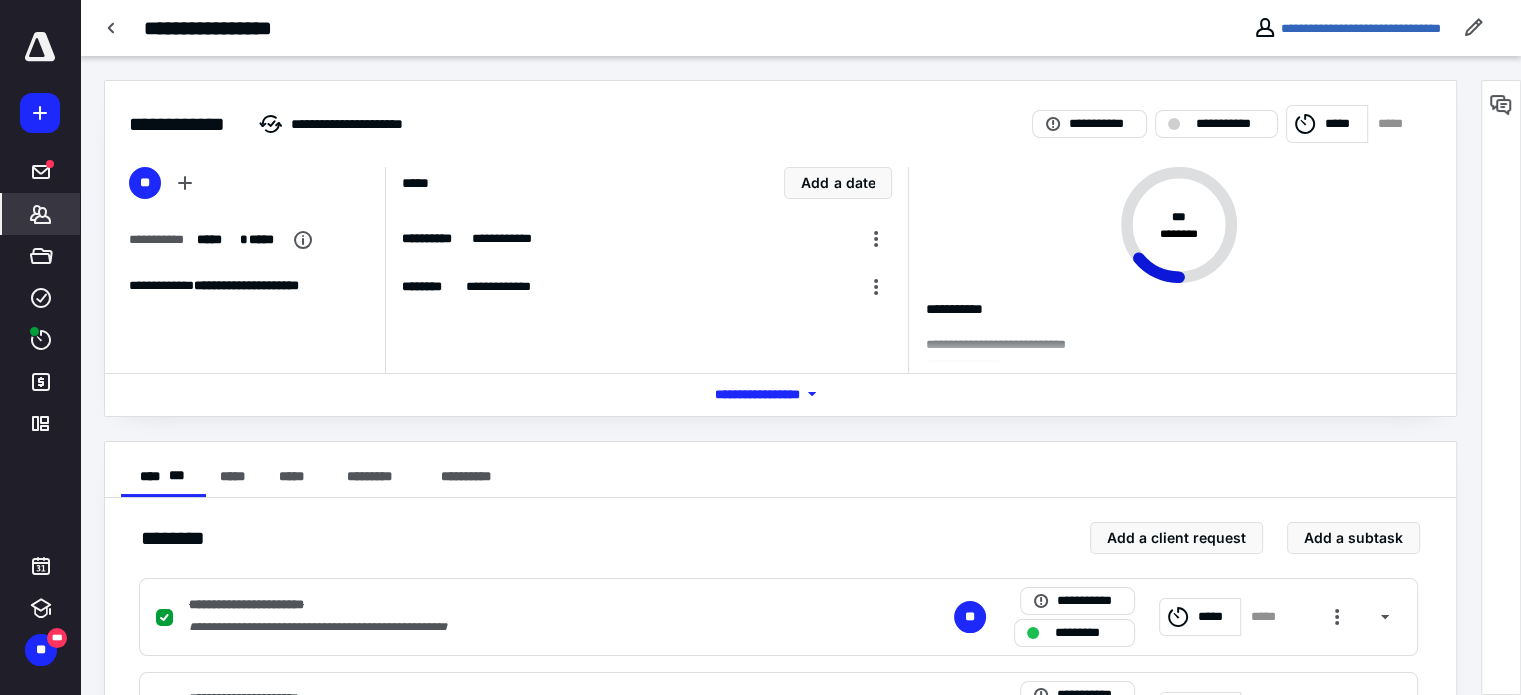 click 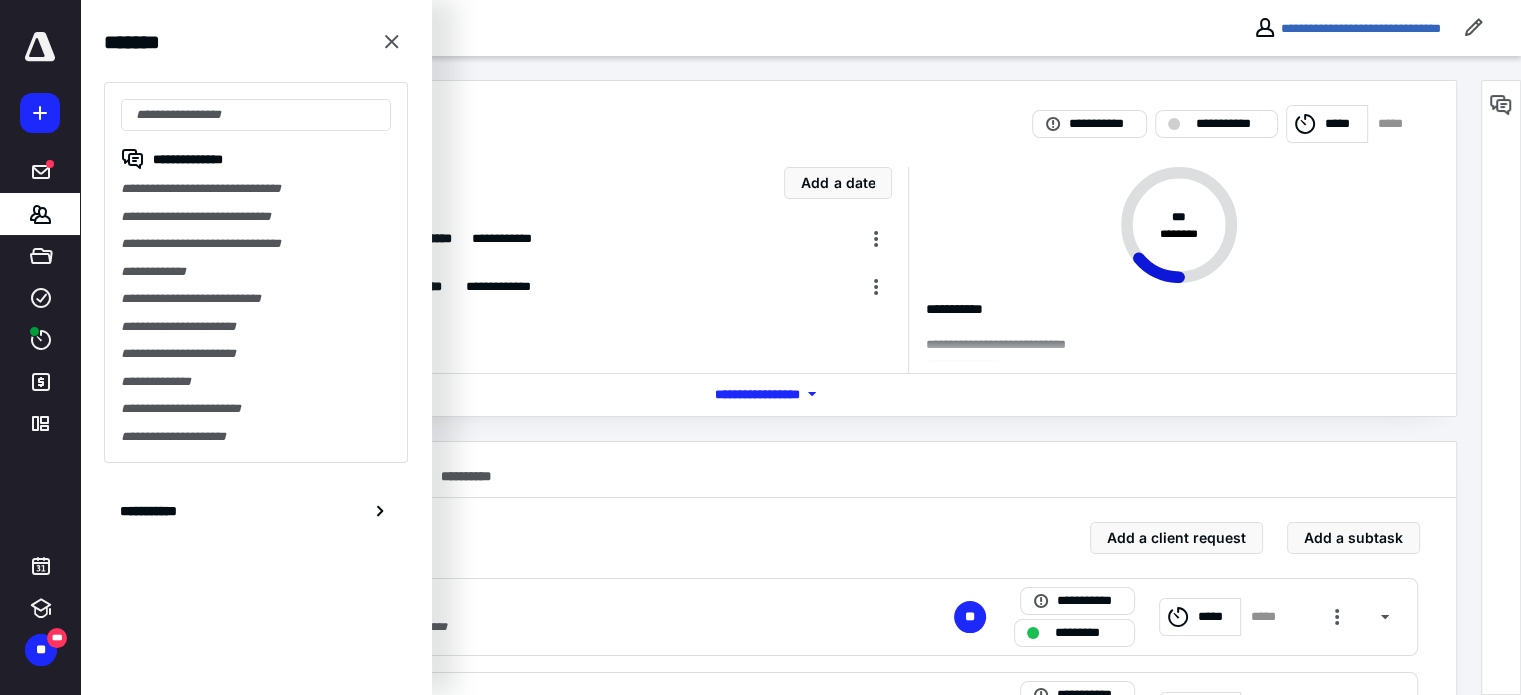 type on "*" 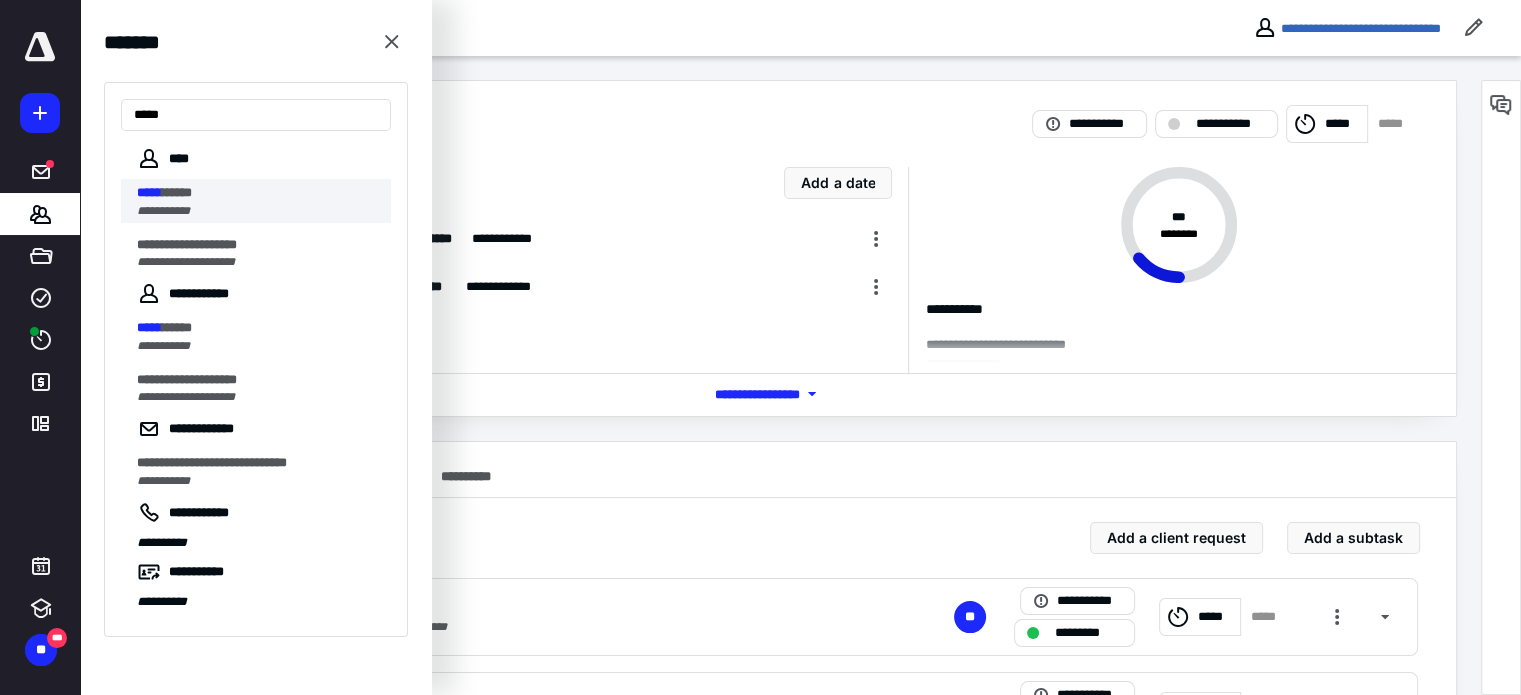 type on "*****" 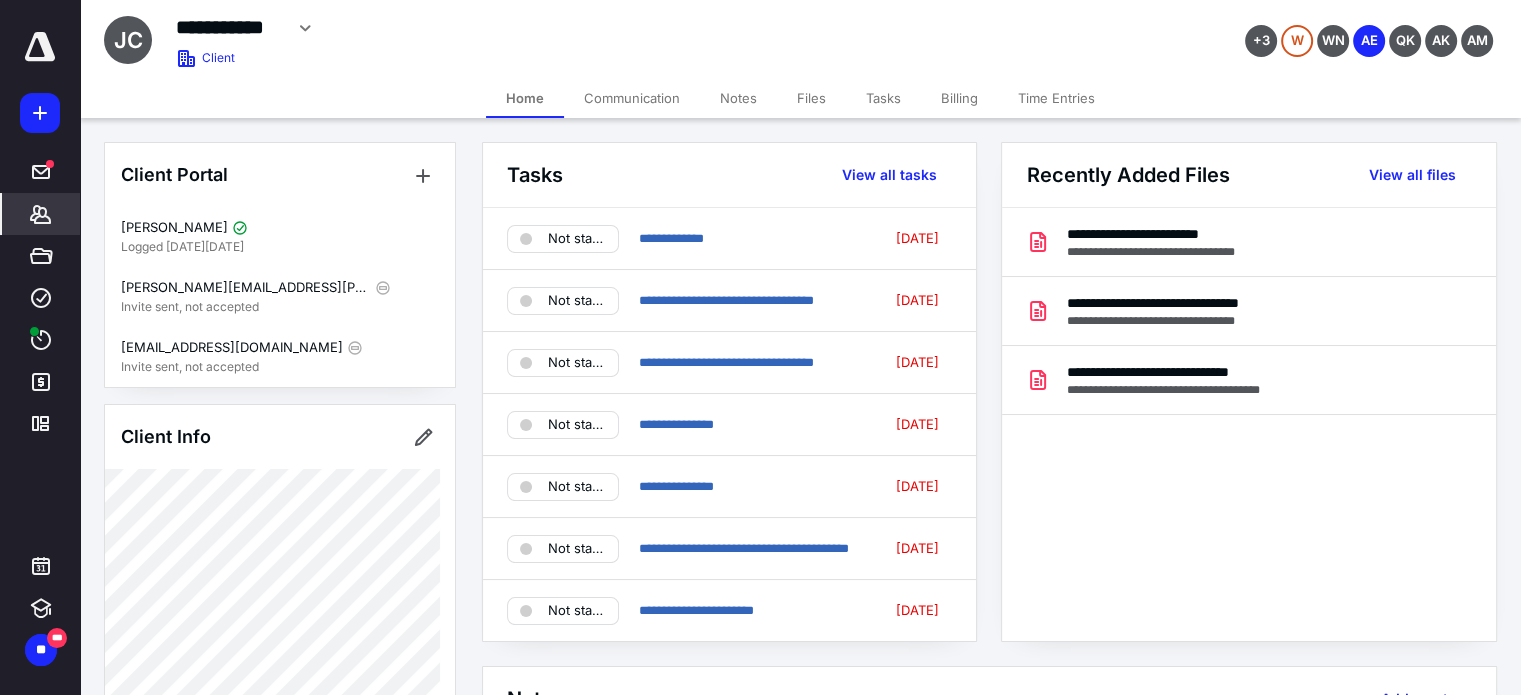 click on "Tasks" at bounding box center (883, 98) 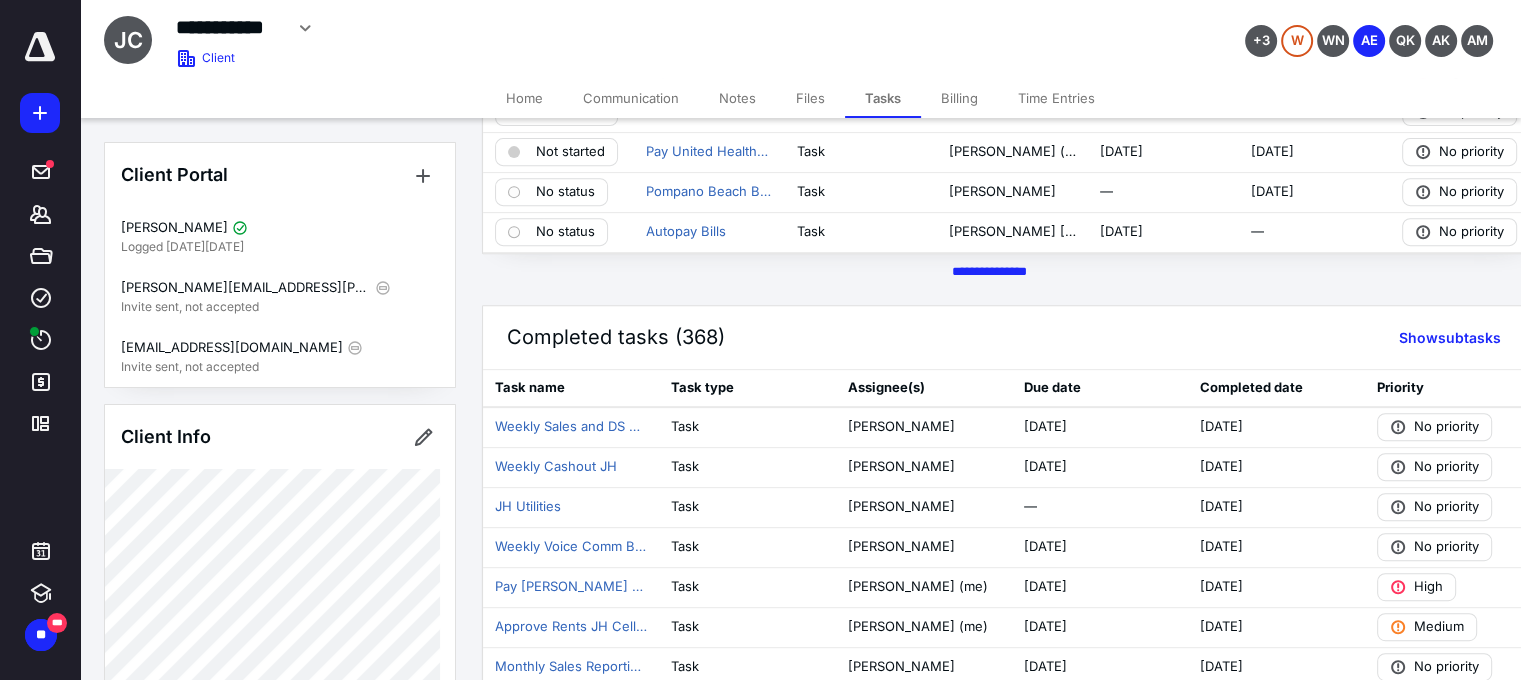 scroll, scrollTop: 800, scrollLeft: 0, axis: vertical 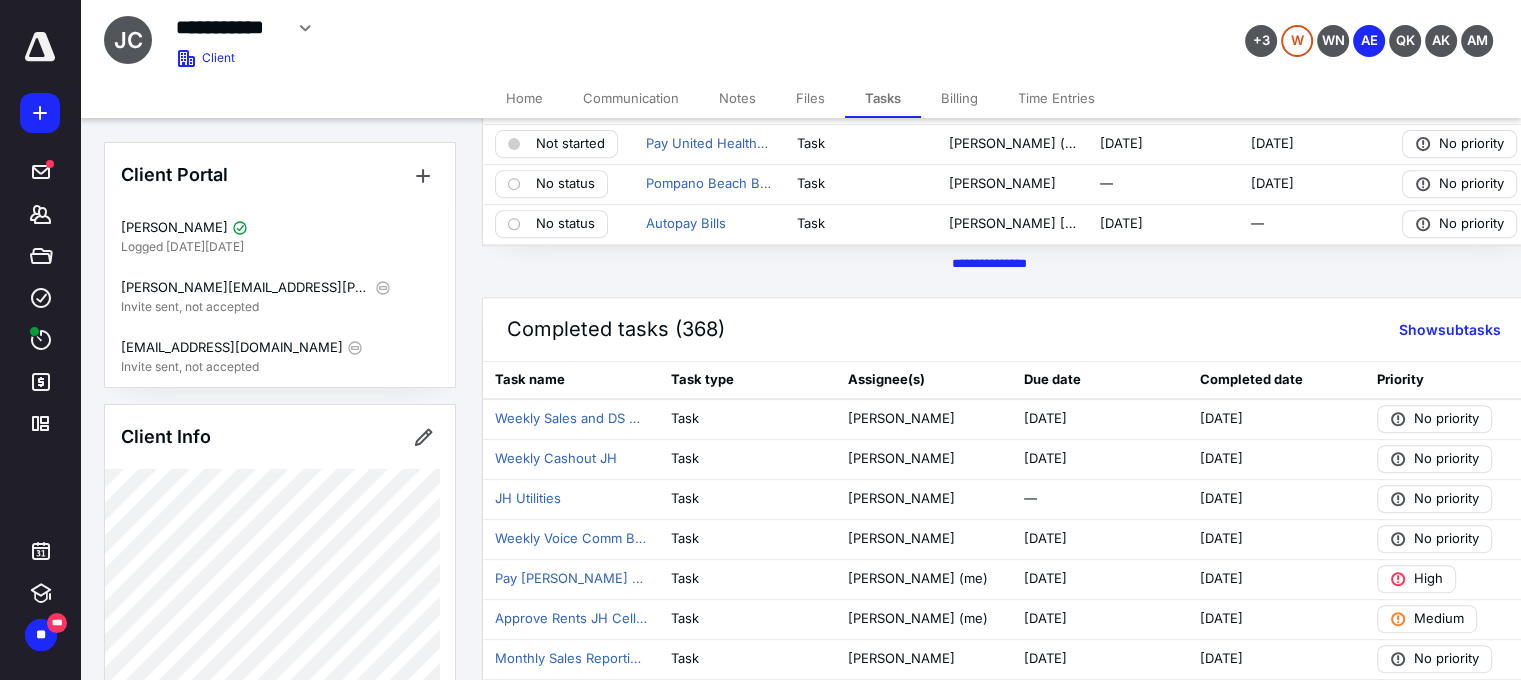 click on "********* *****" at bounding box center (989, 263) 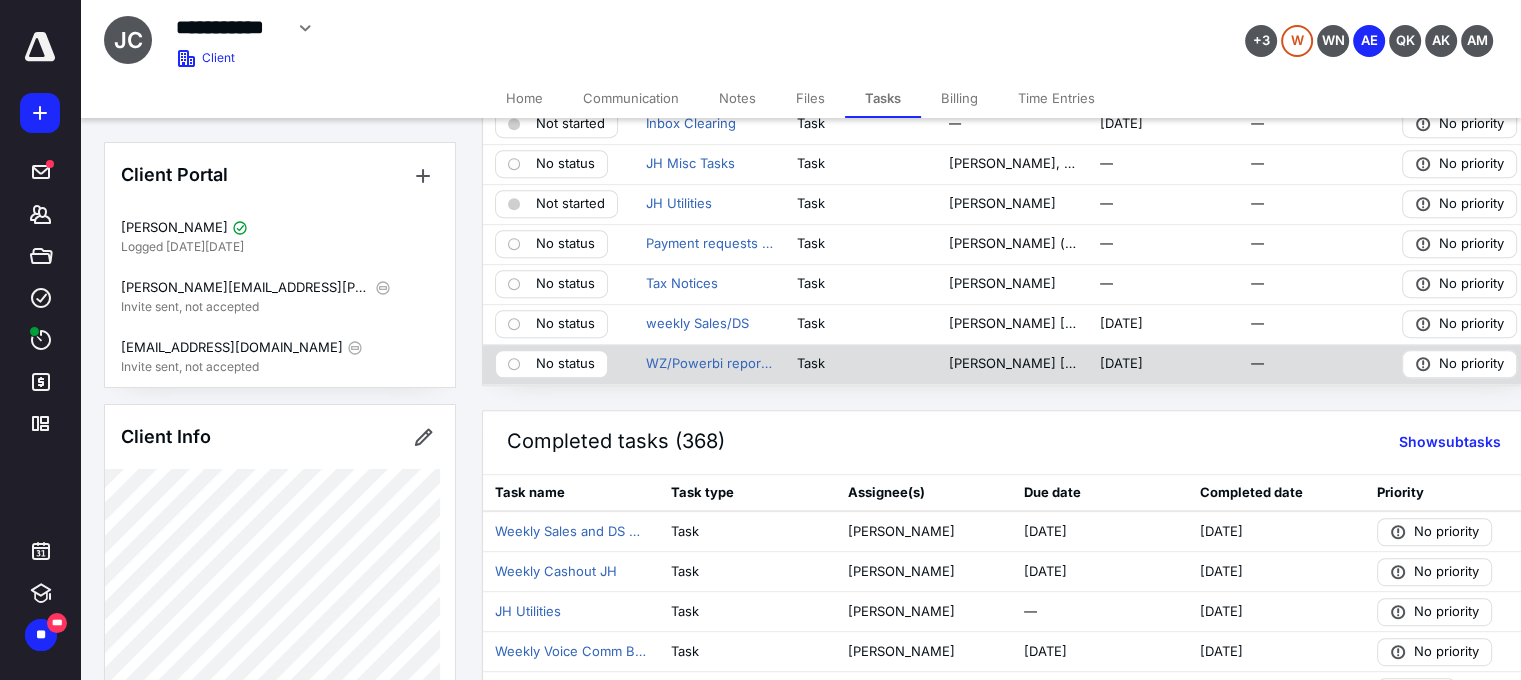 scroll, scrollTop: 900, scrollLeft: 0, axis: vertical 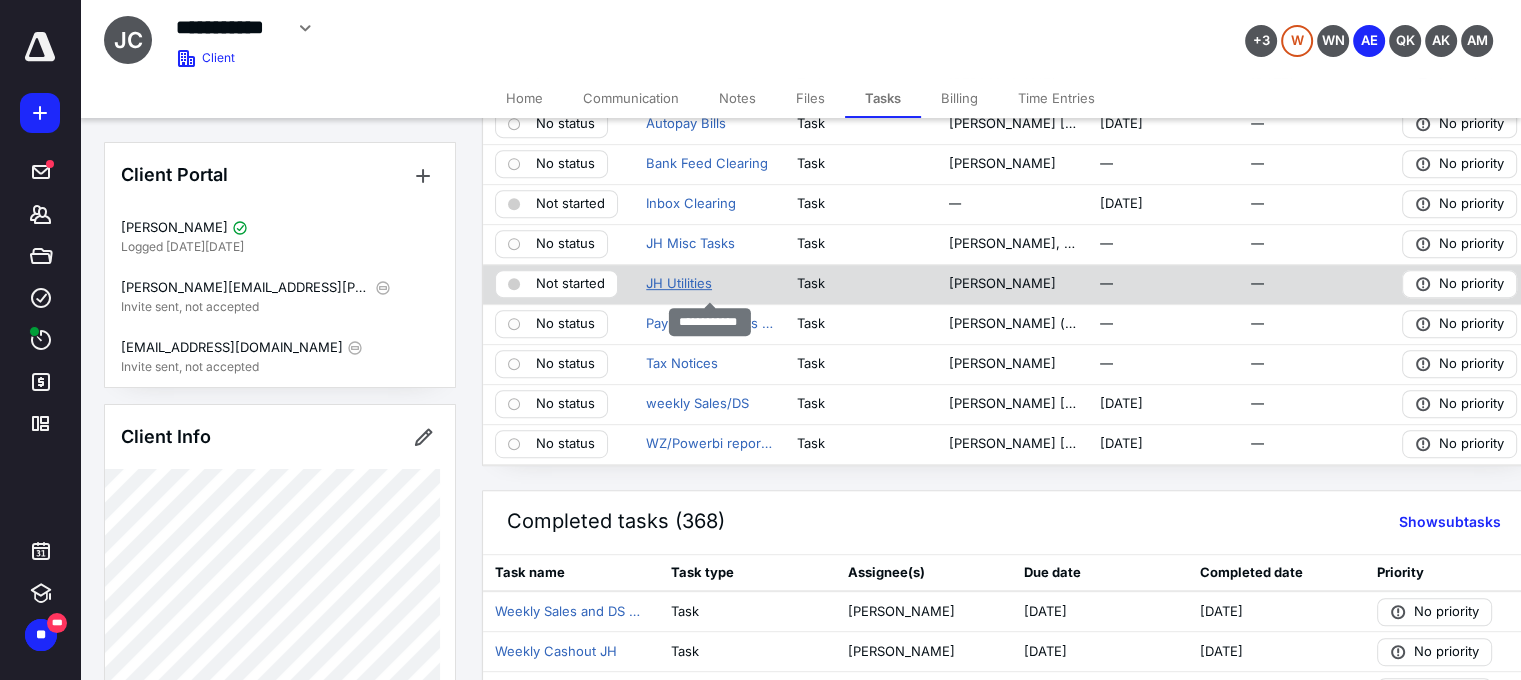 click on "JH Utilities" at bounding box center (679, 284) 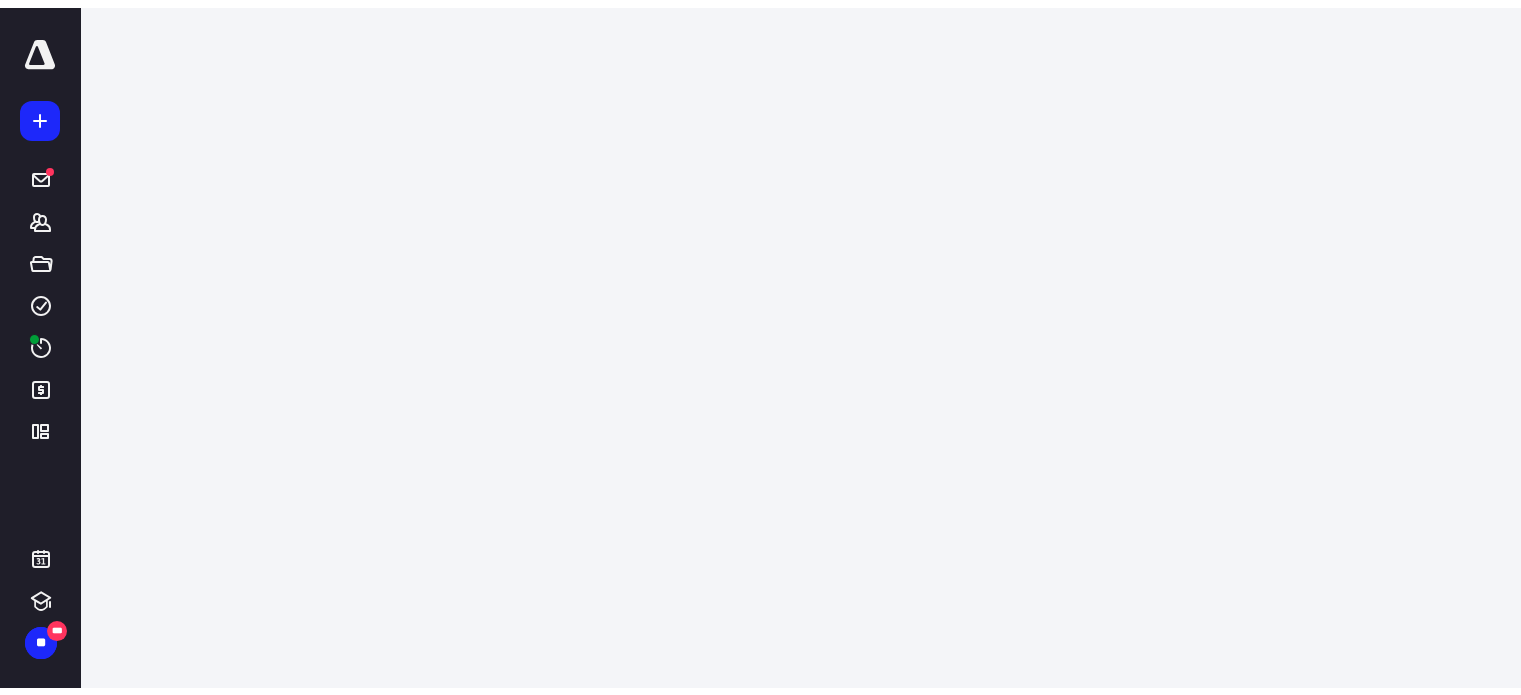 scroll, scrollTop: 0, scrollLeft: 0, axis: both 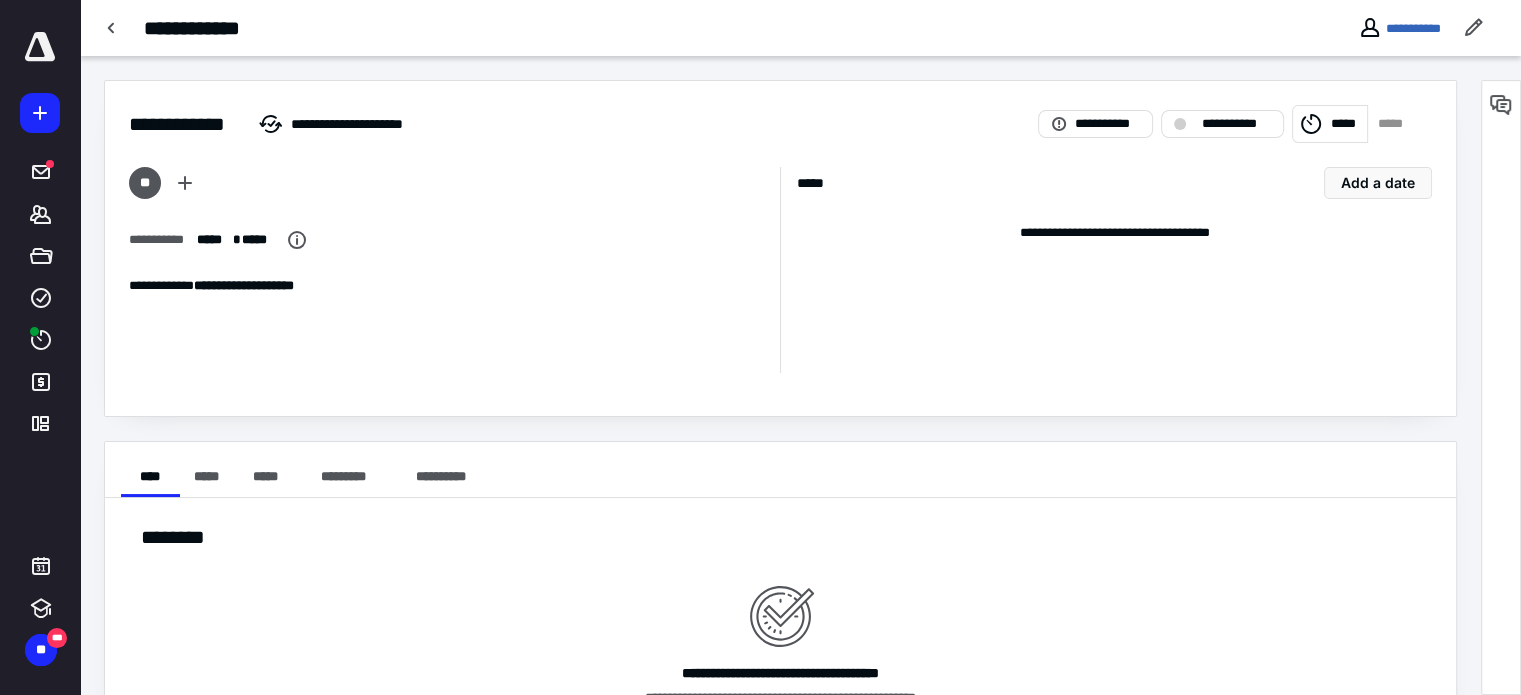click on "*****" at bounding box center [1395, 124] 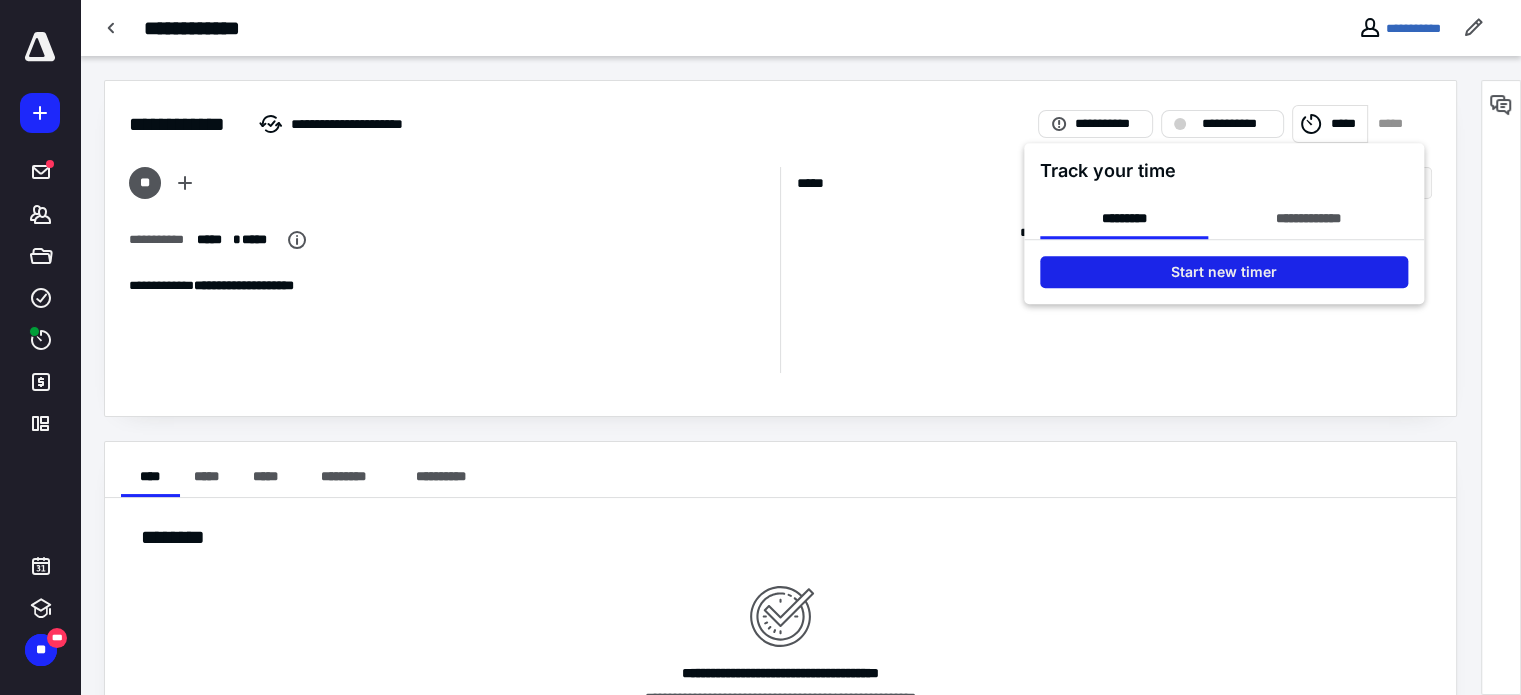 click on "Start new timer" at bounding box center (1224, 272) 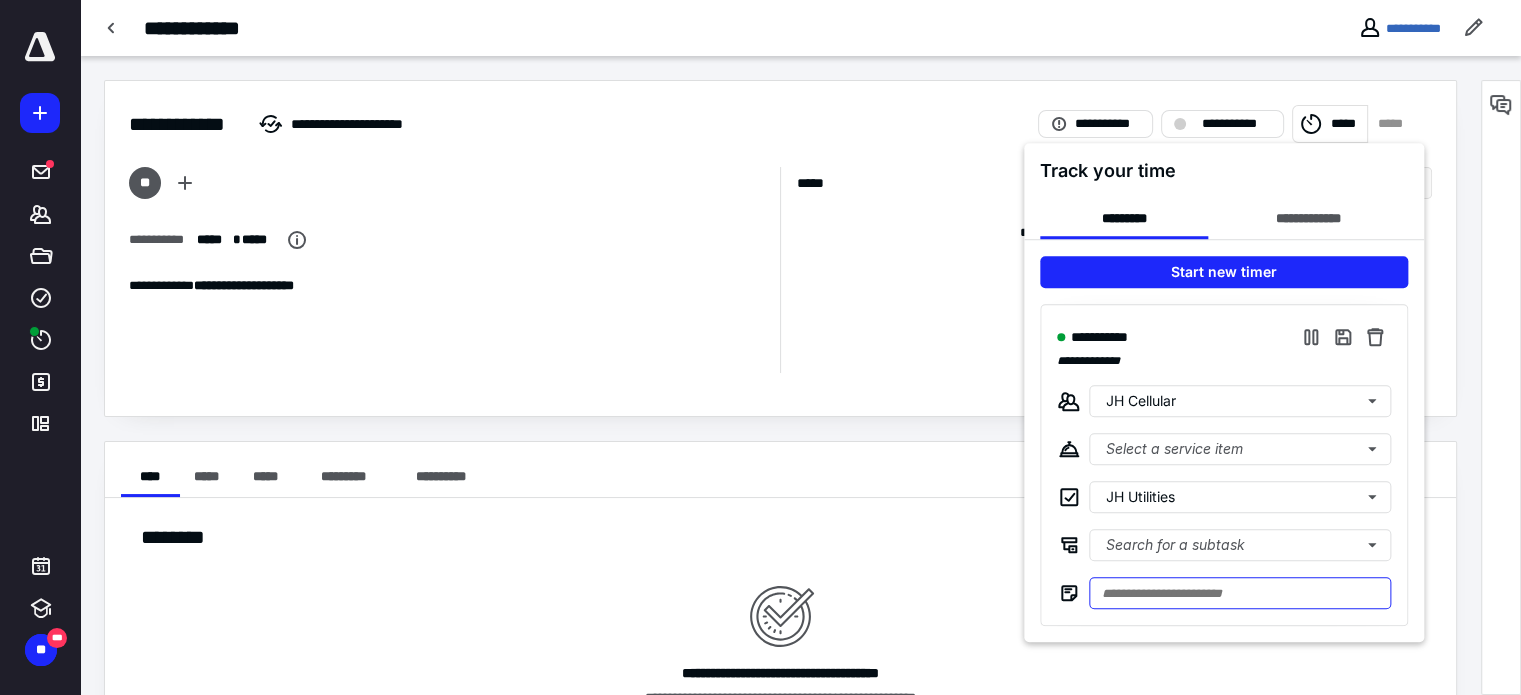 click at bounding box center (1240, 593) 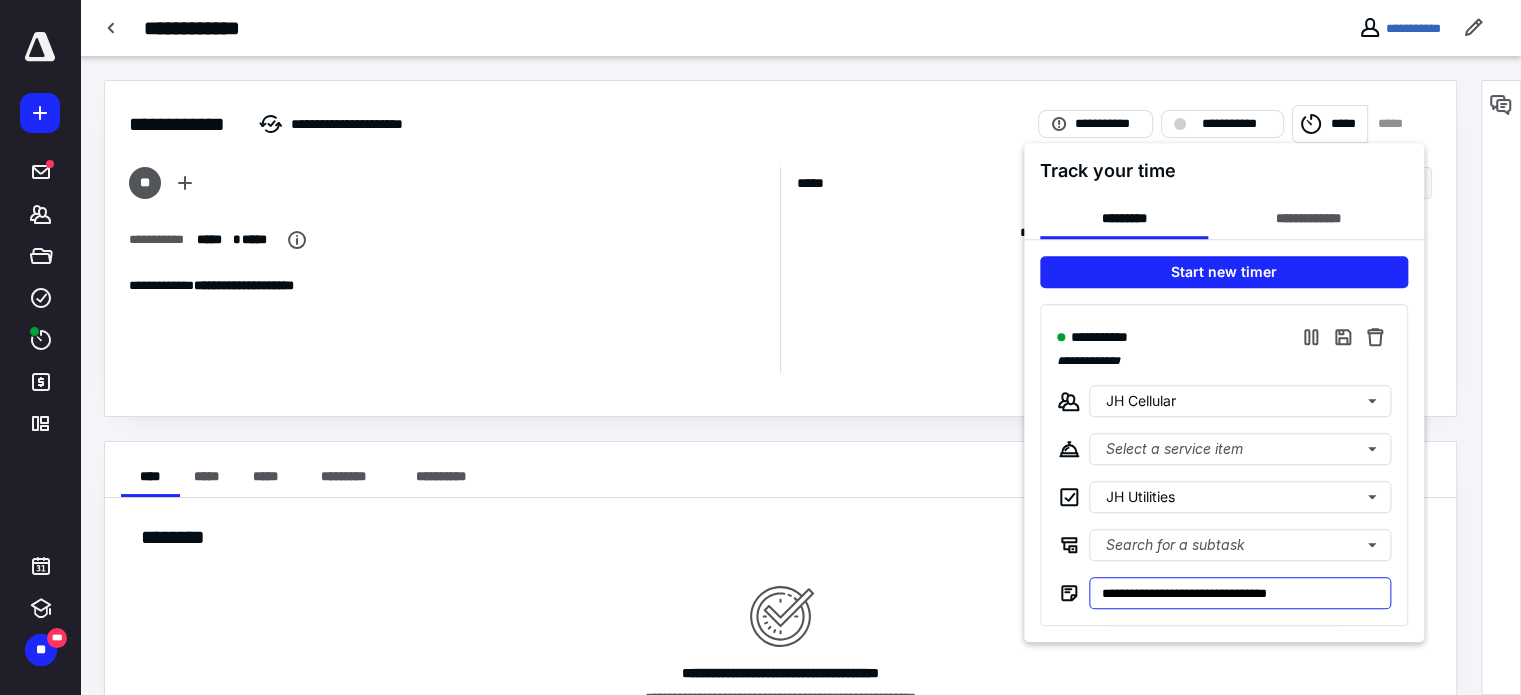 type on "**********" 